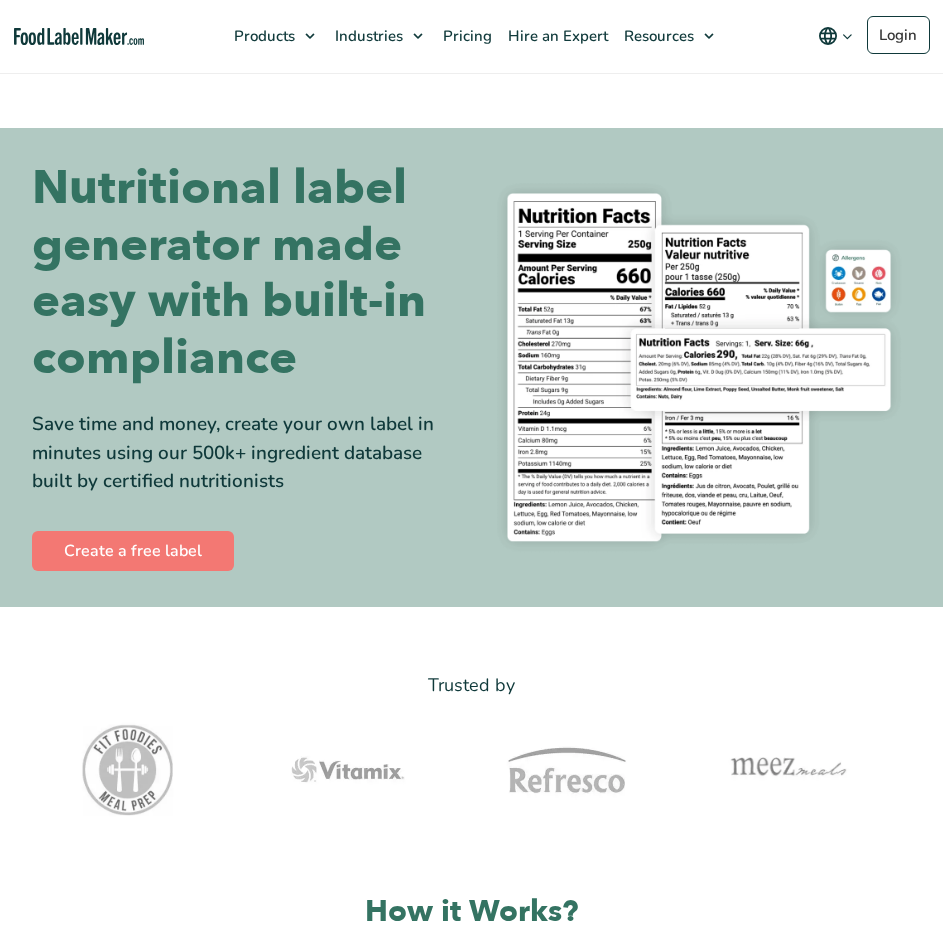 scroll, scrollTop: 300, scrollLeft: 0, axis: vertical 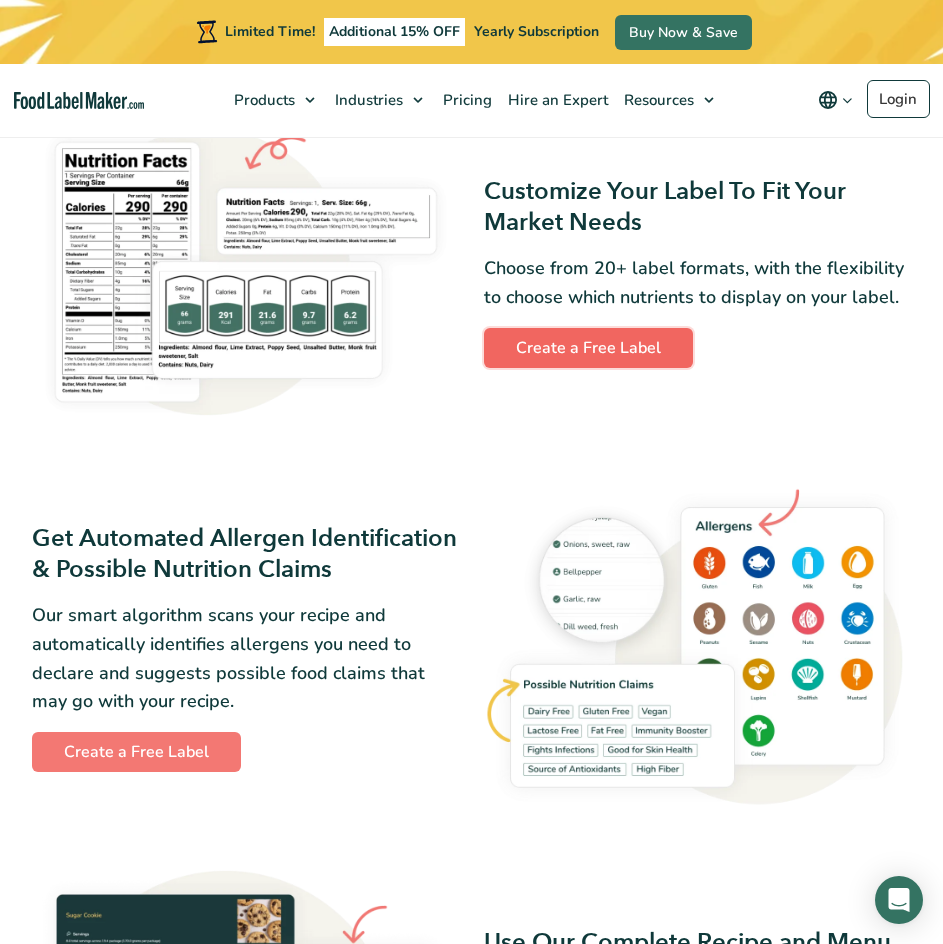 click on "Create a Free Label" at bounding box center [588, 348] 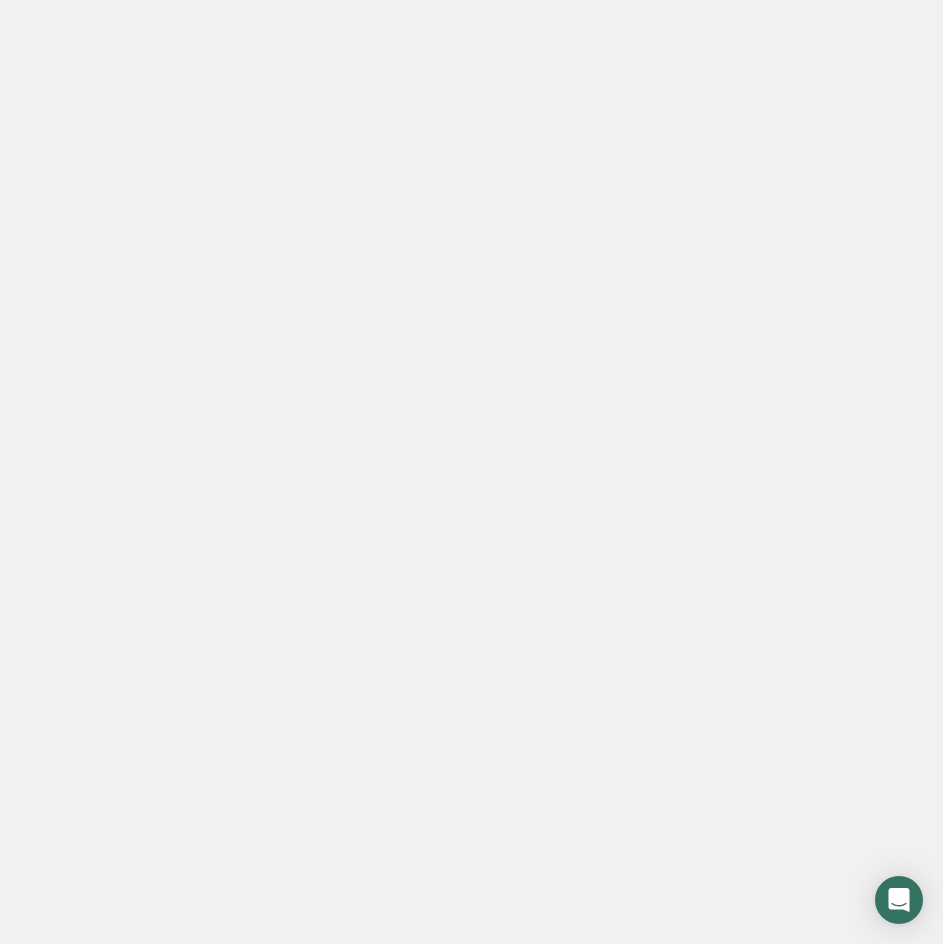 scroll, scrollTop: 0, scrollLeft: 0, axis: both 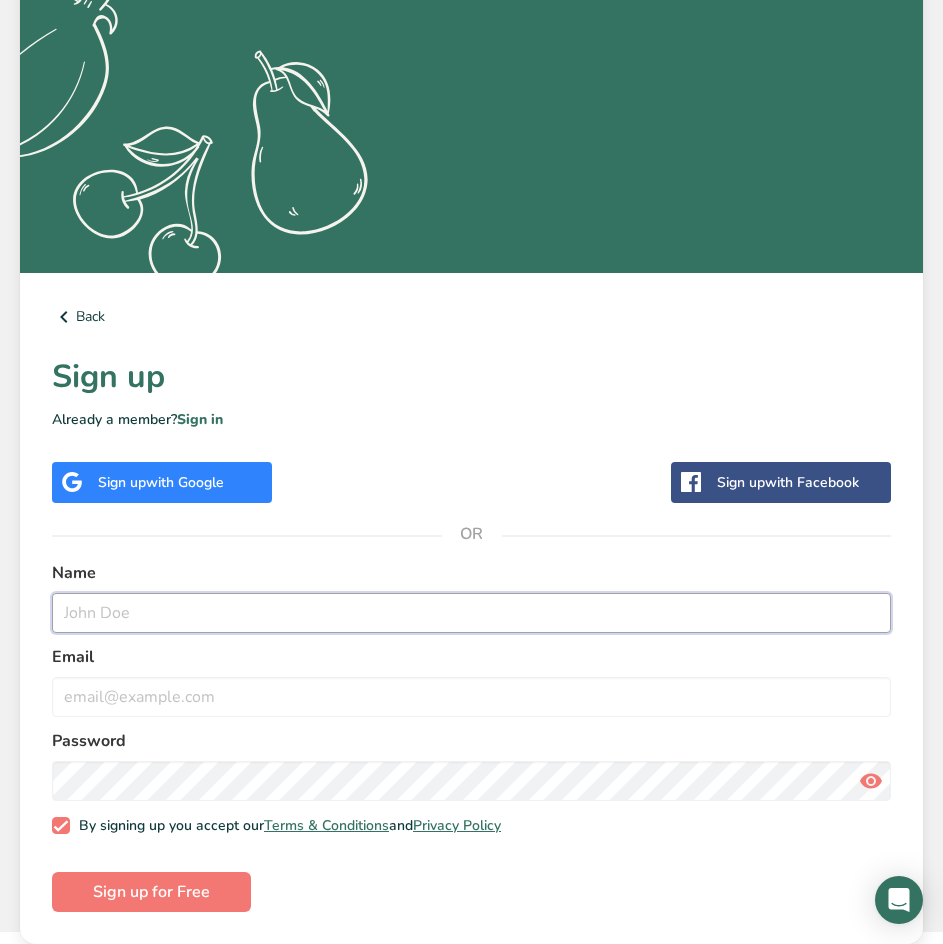 click at bounding box center (471, 613) 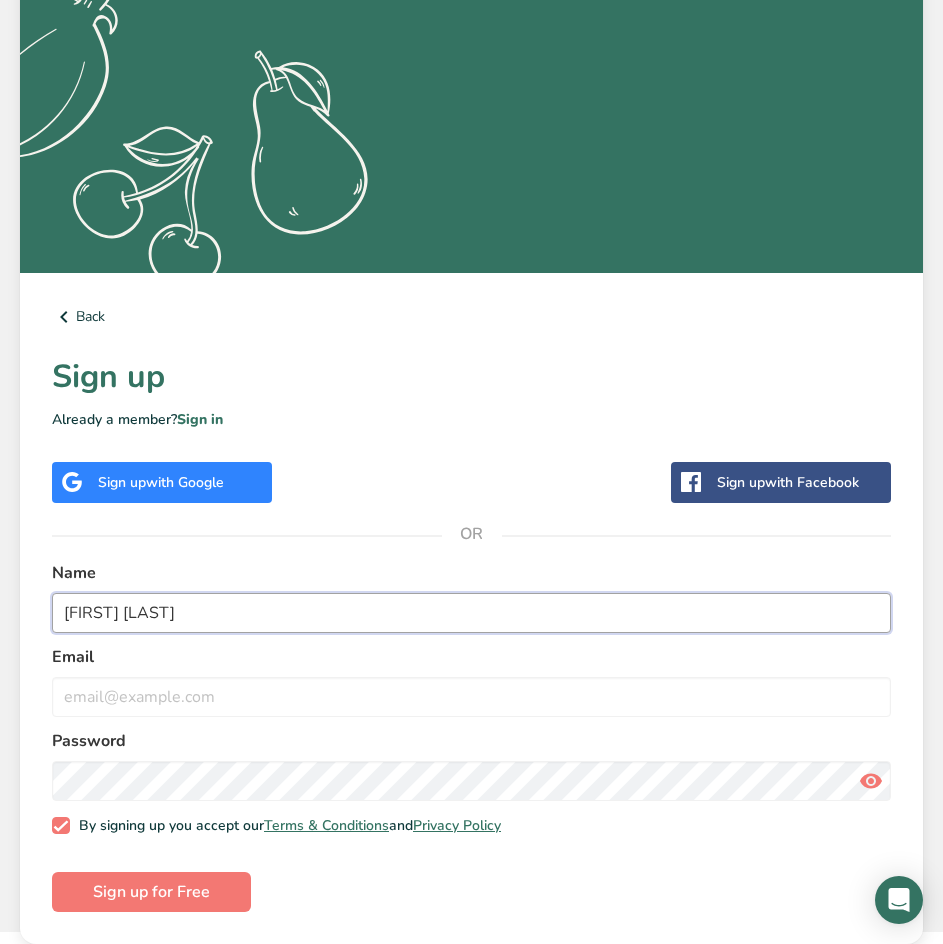 type on "[FIRST] [LAST]" 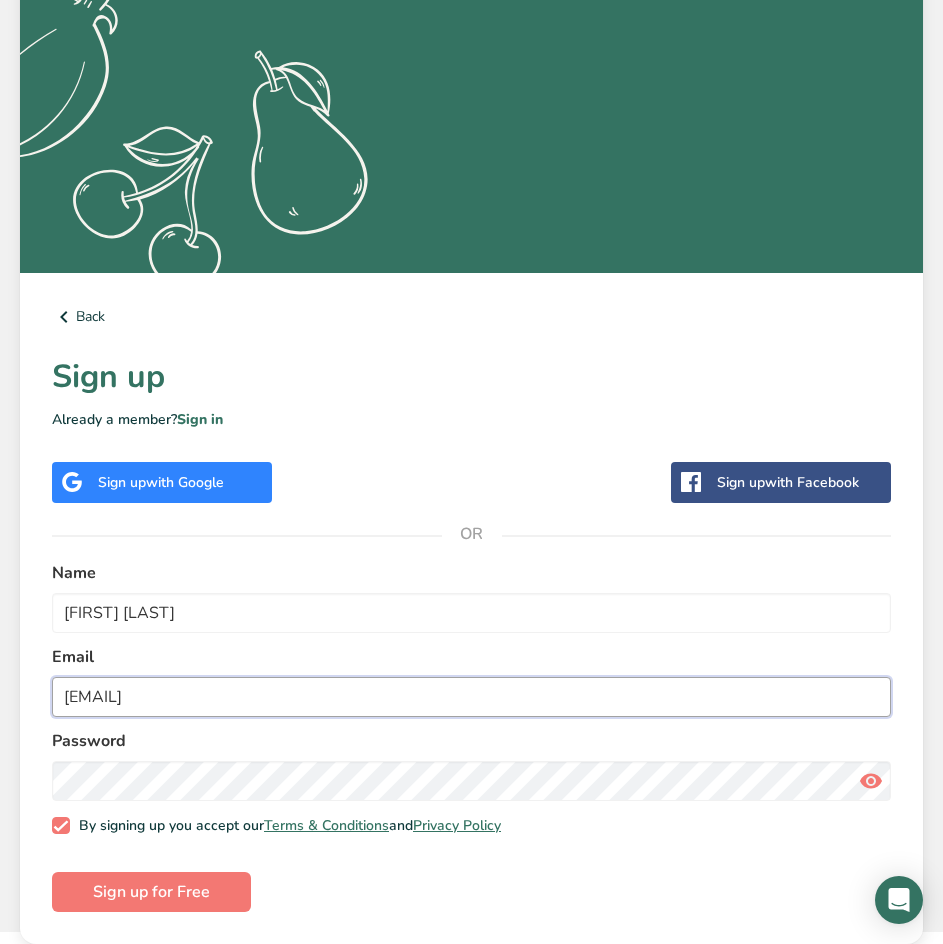 type on "[EMAIL]" 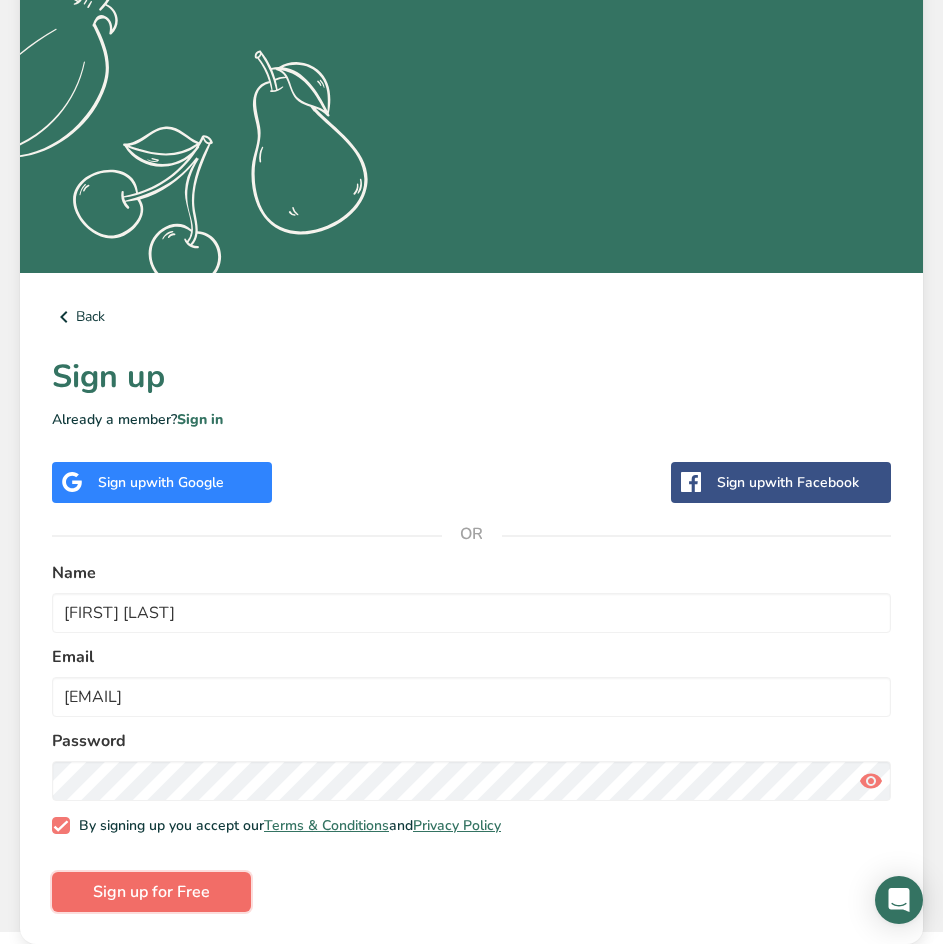 click on "Sign up for Free" at bounding box center (151, 892) 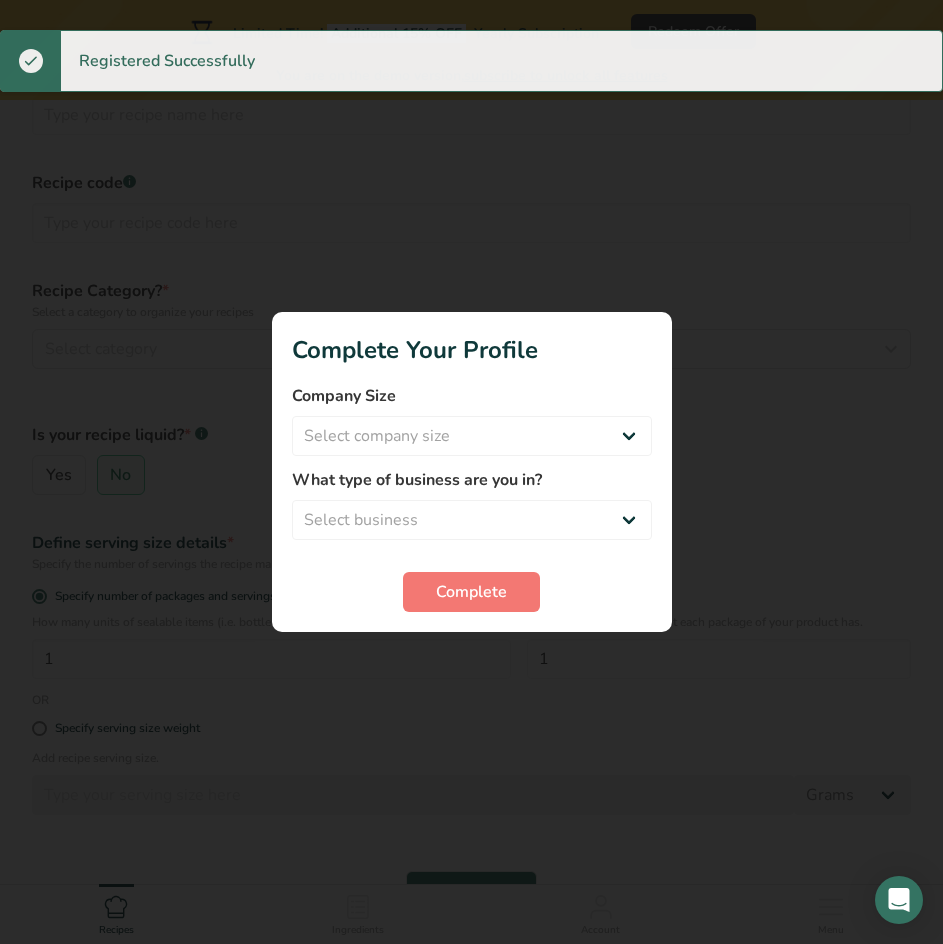 scroll, scrollTop: 0, scrollLeft: 0, axis: both 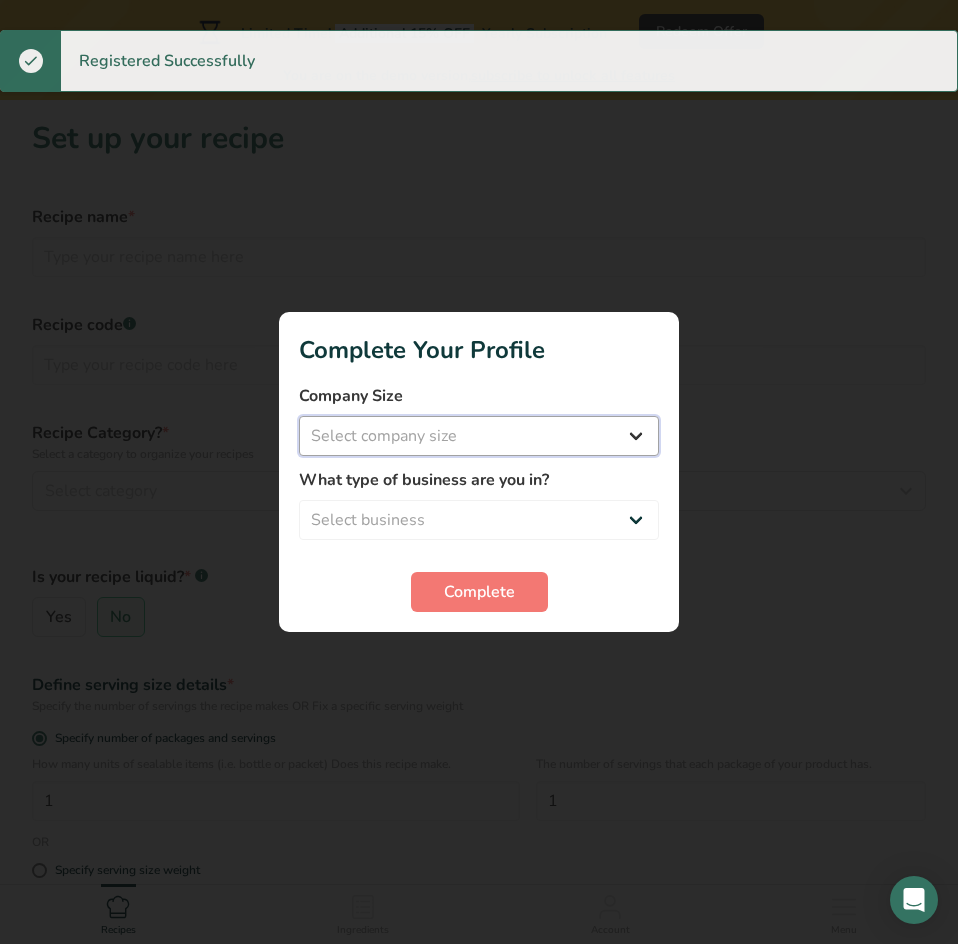 click on "Select company size
Fewer than 10 Employees
10 to 50 Employees
51 to 500 Employees
Over 500 Employees" at bounding box center [479, 436] 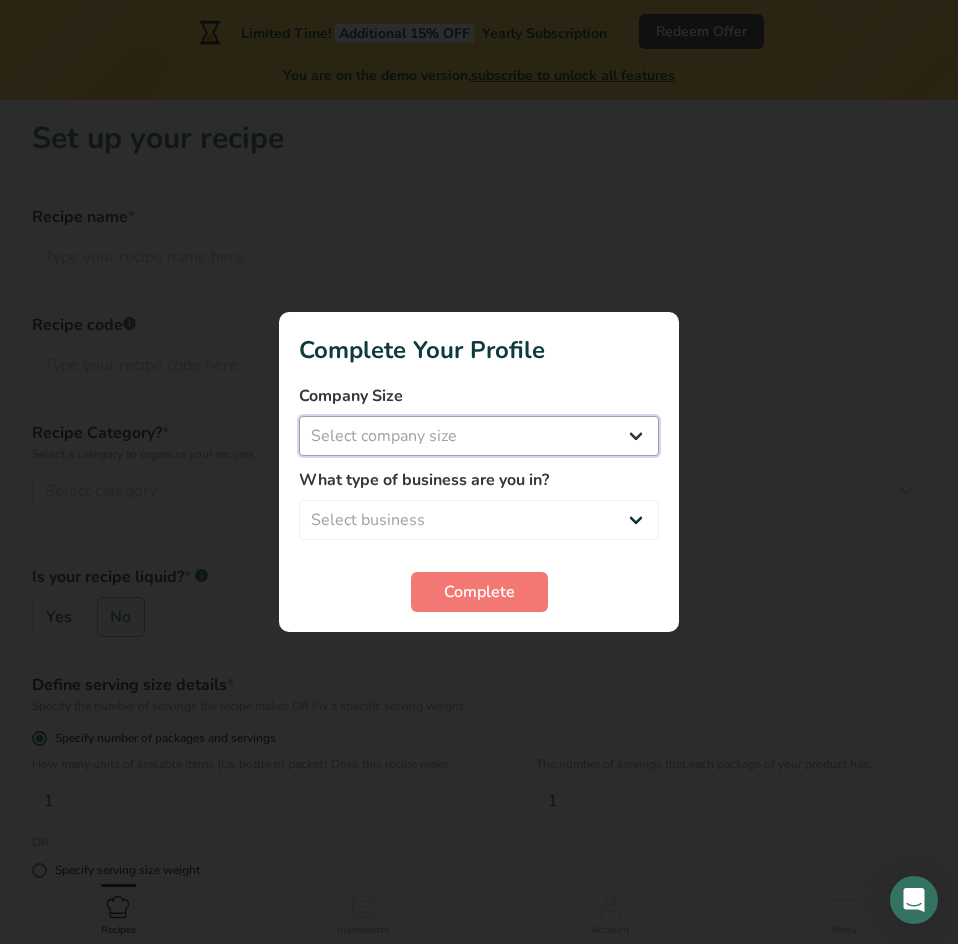 select on "1" 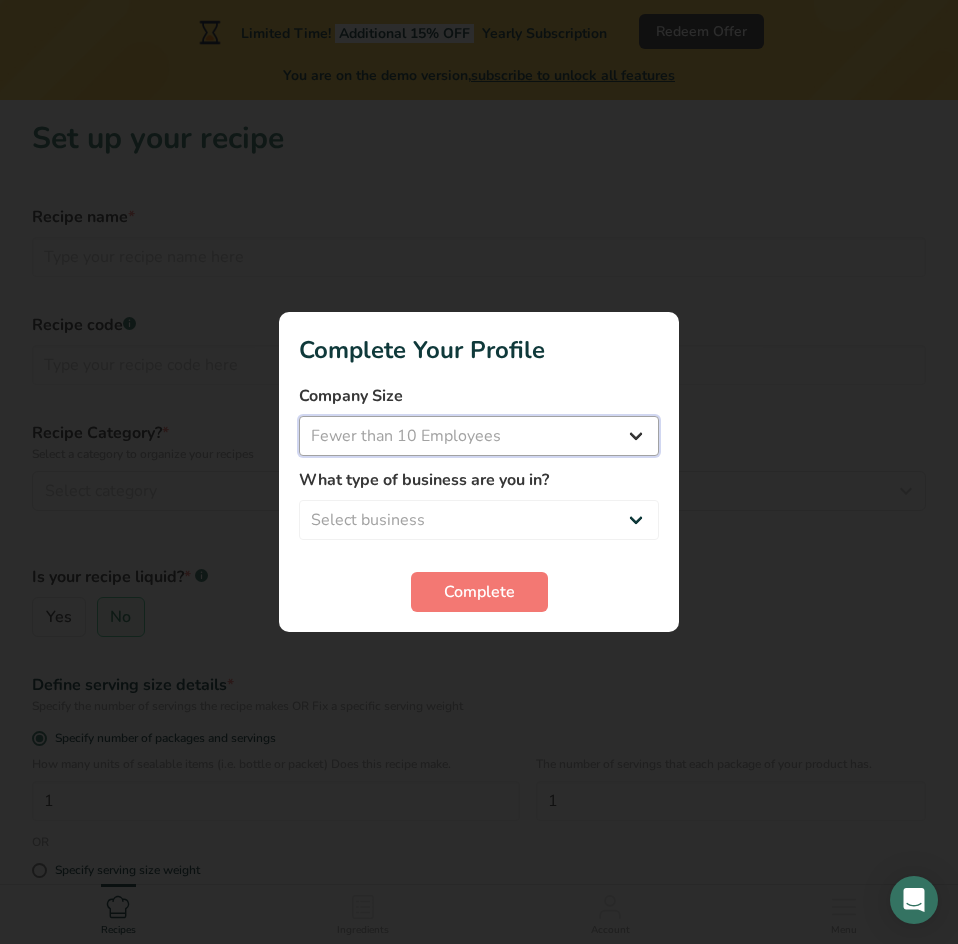 click on "Select company size
Fewer than 10 Employees
10 to 50 Employees
51 to 500 Employees
Over 500 Employees" at bounding box center [479, 436] 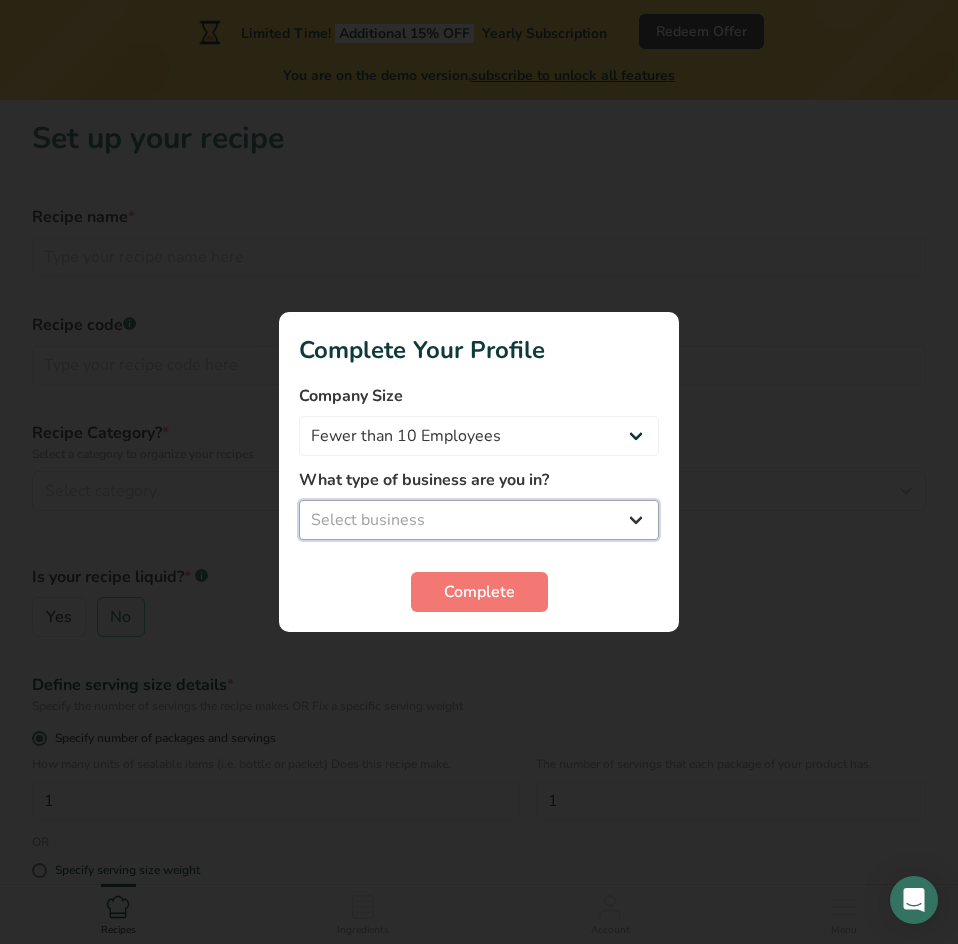click on "Select business
Packaged Food Manufacturer
Restaurant & Cafe
Bakery
Meal Plans & Catering Company
Nutritionist
Food Blogger
Personal Trainer
Other" at bounding box center (479, 520) 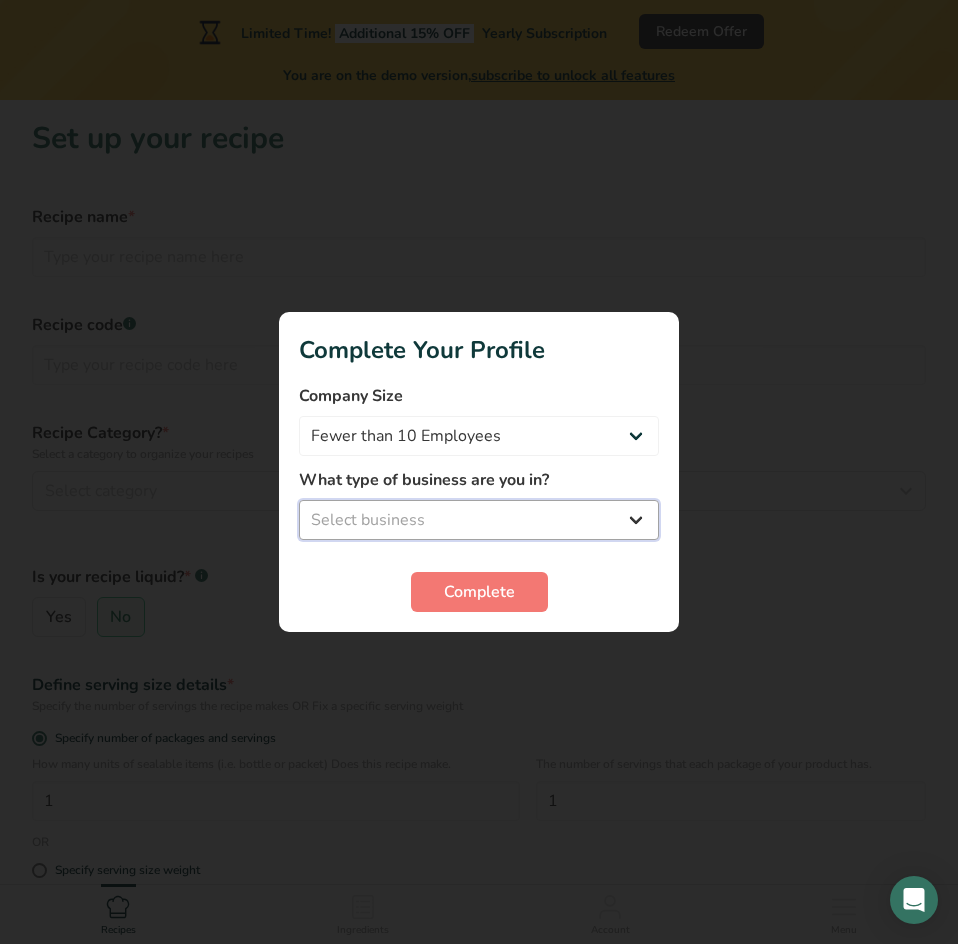 select on "8" 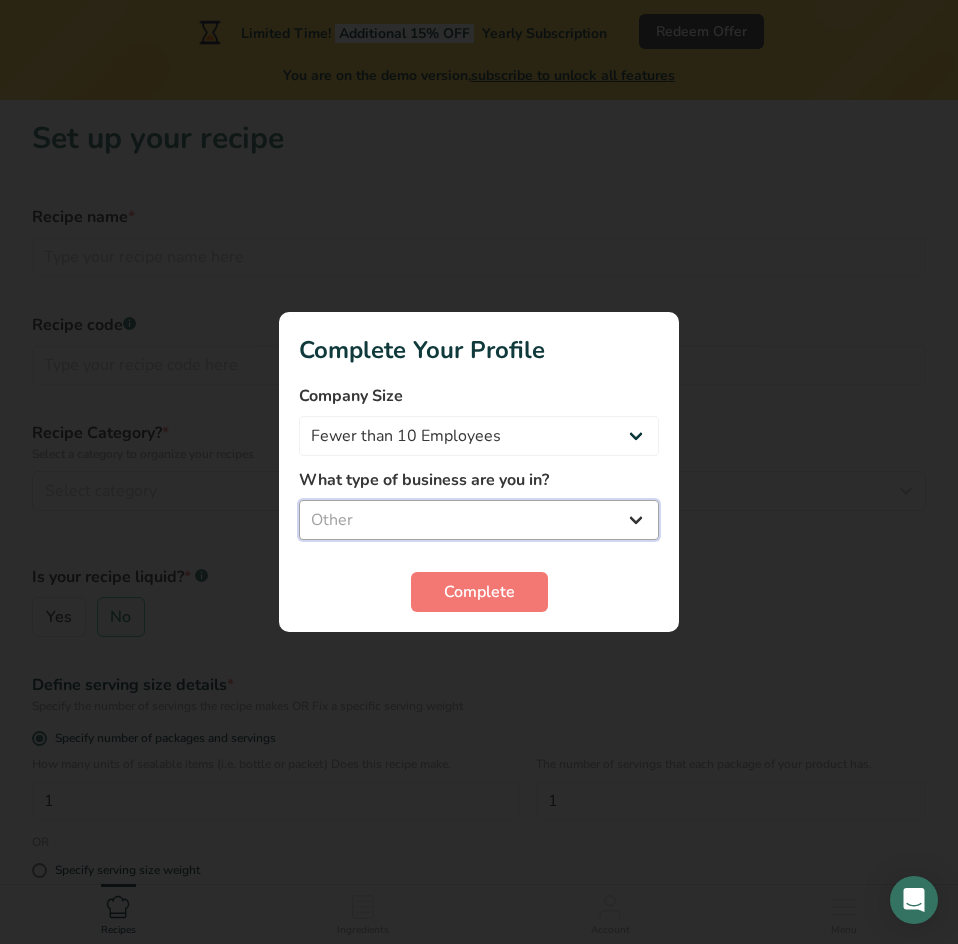 click on "Select business
Packaged Food Manufacturer
Restaurant & Cafe
Bakery
Meal Plans & Catering Company
Nutritionist
Food Blogger
Personal Trainer
Other" at bounding box center [479, 520] 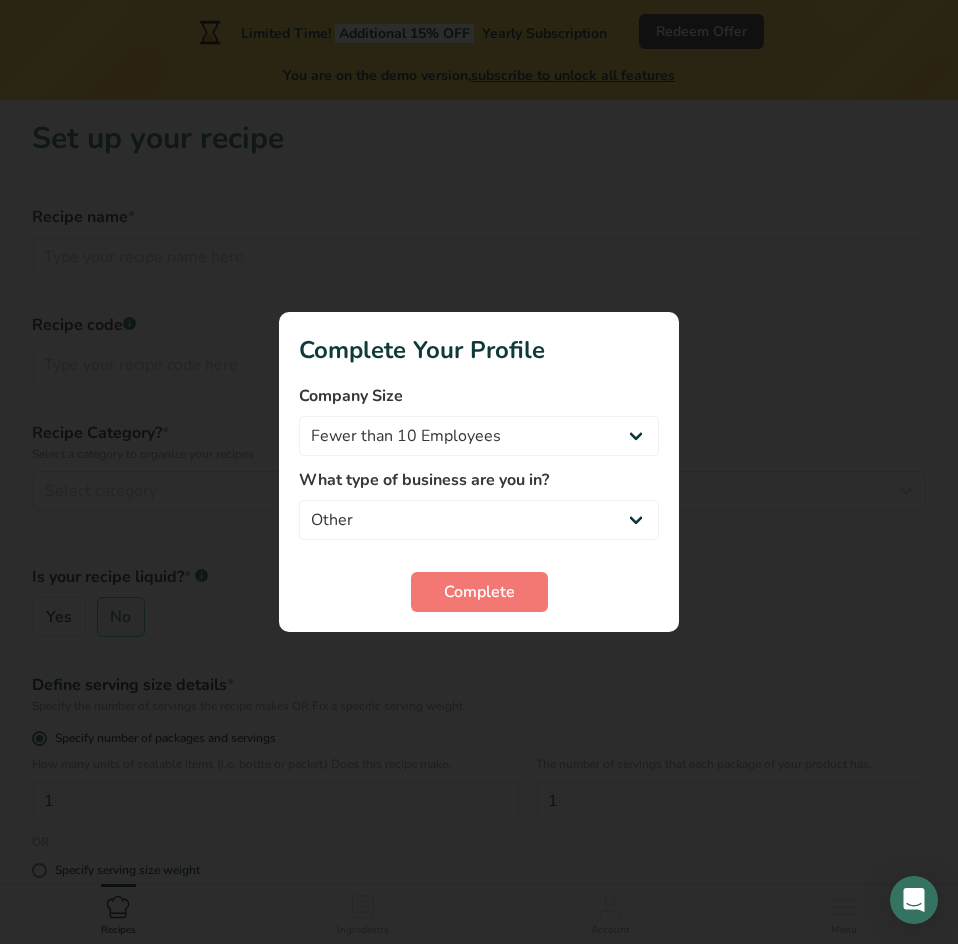 click on "Complete Your Profile
Company Size
Fewer than 10 Employees
10 to 50 Employees
51 to 500 Employees
Over 500 Employees
What type of business are you in?
Packaged Food Manufacturer
Restaurant & Cafe
Bakery
Meal Plans & Catering Company
Nutritionist
Food Blogger
Personal Trainer
Other
Complete" at bounding box center (479, 472) 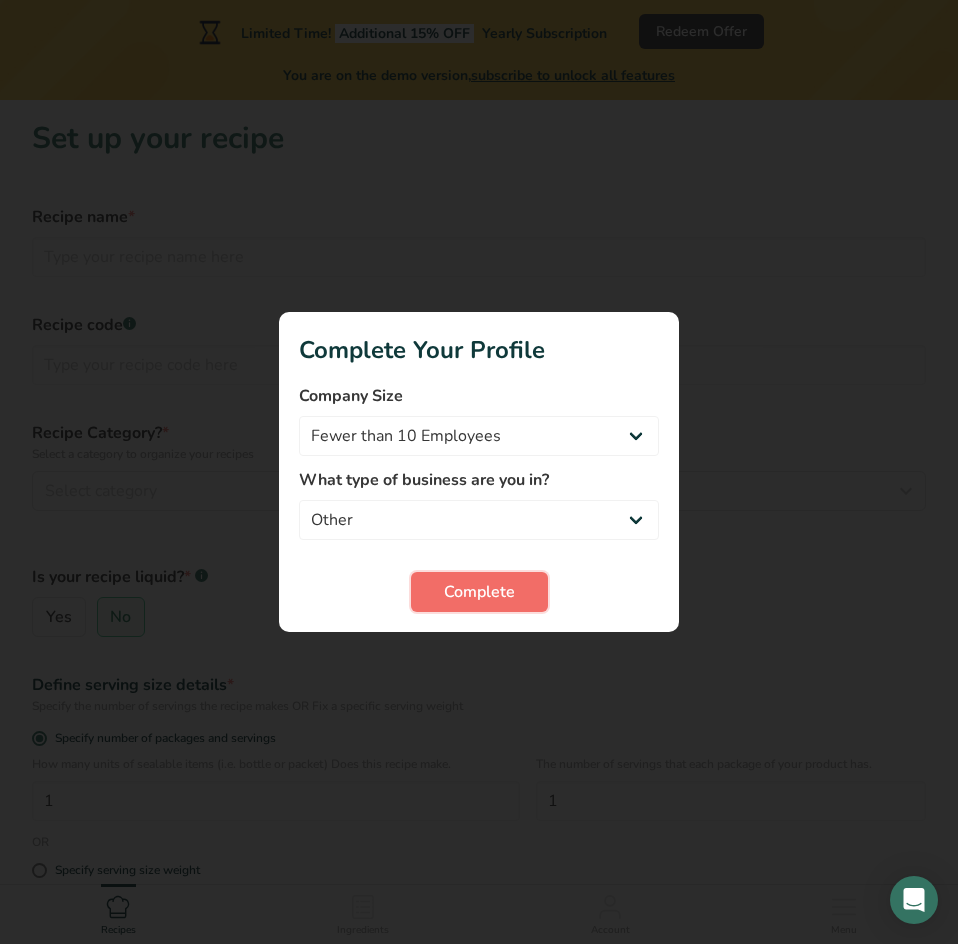 click on "Complete" at bounding box center (479, 592) 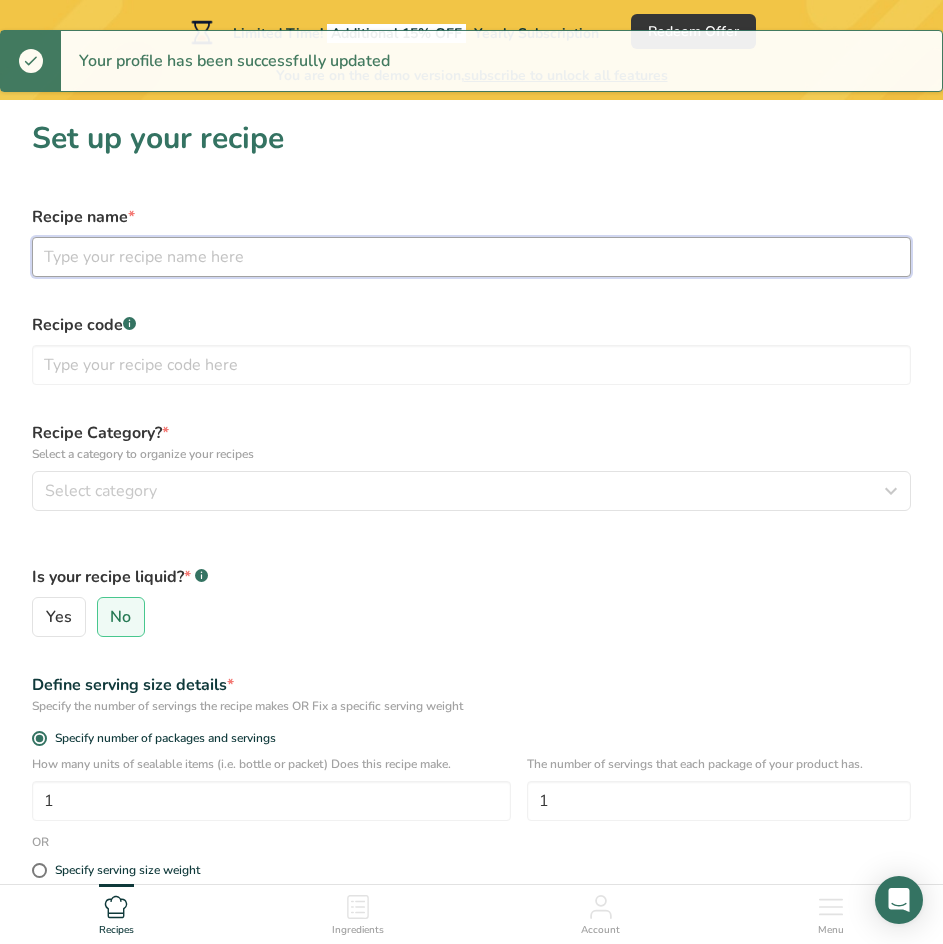 click at bounding box center (471, 257) 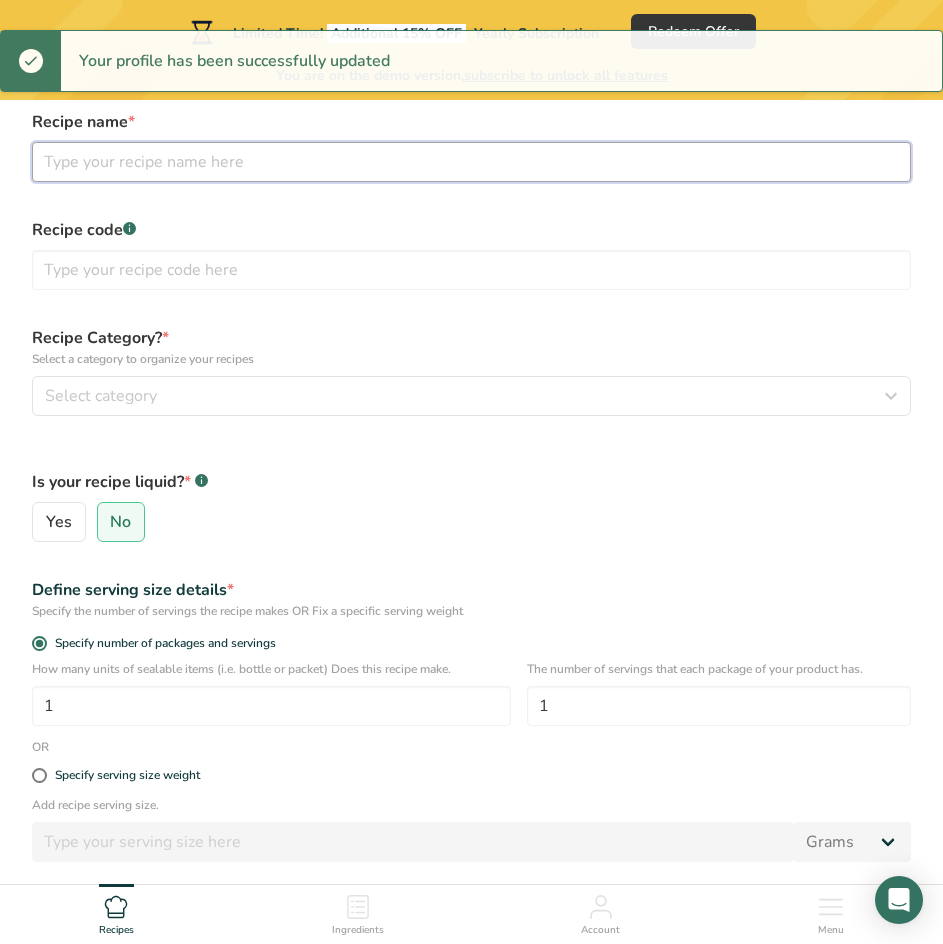 scroll, scrollTop: 100, scrollLeft: 0, axis: vertical 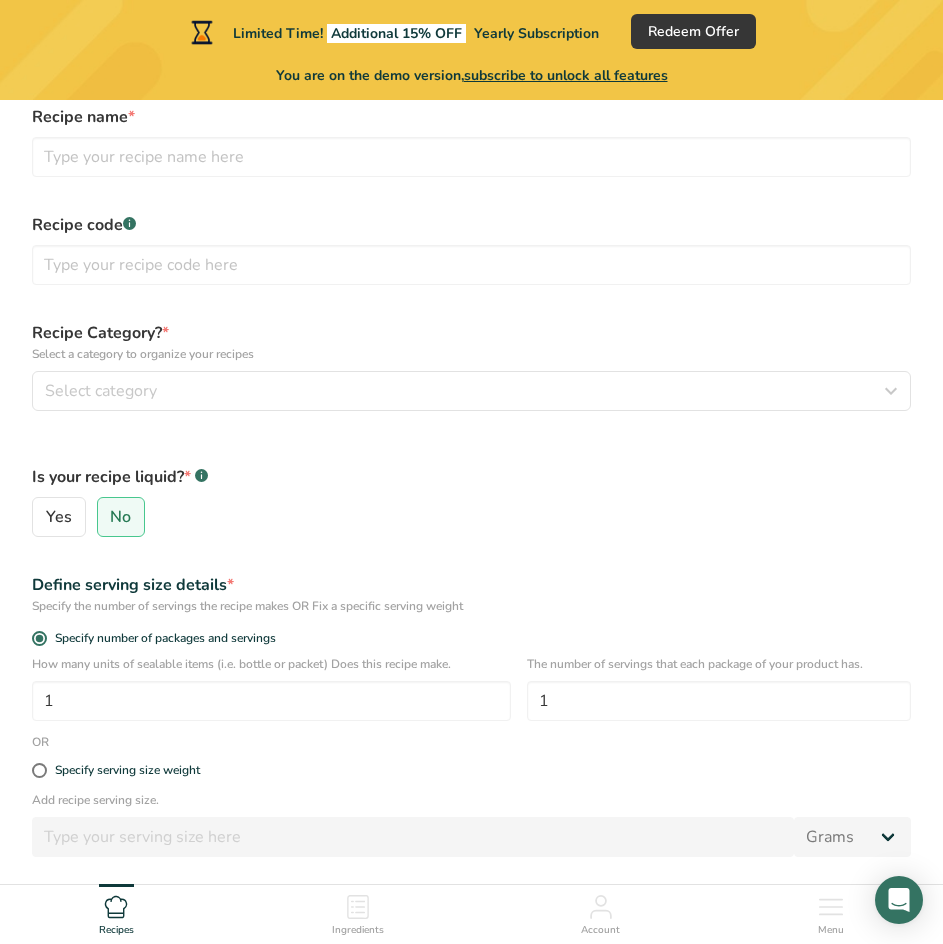 click on "Recipe code
.a-a{fill:#347362;}.b-a{fill:#fff;}" at bounding box center (471, 249) 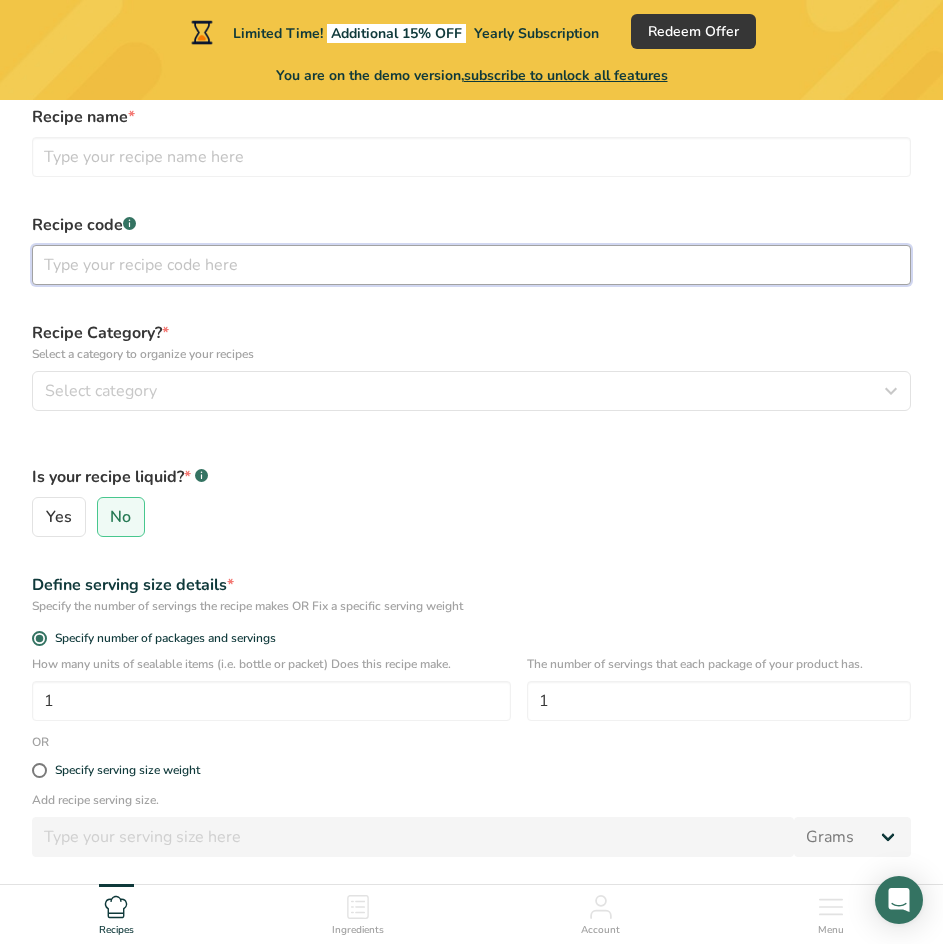 click at bounding box center [471, 265] 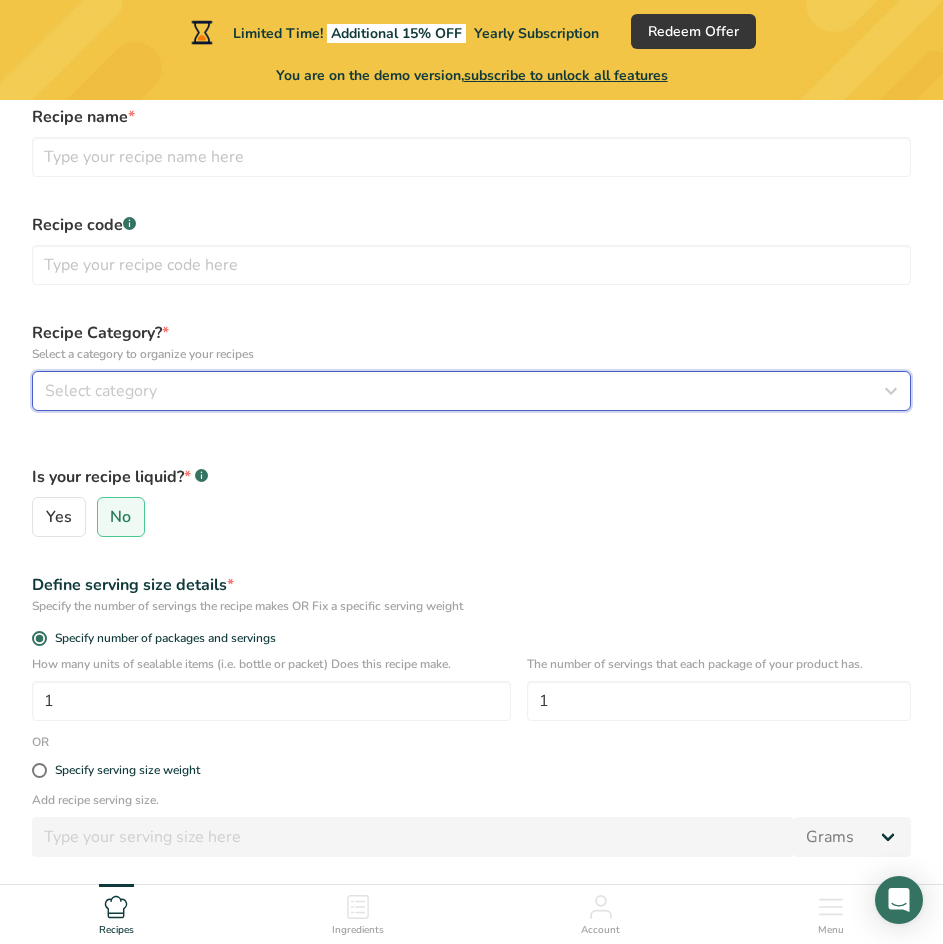 click on "Select category" at bounding box center [465, 391] 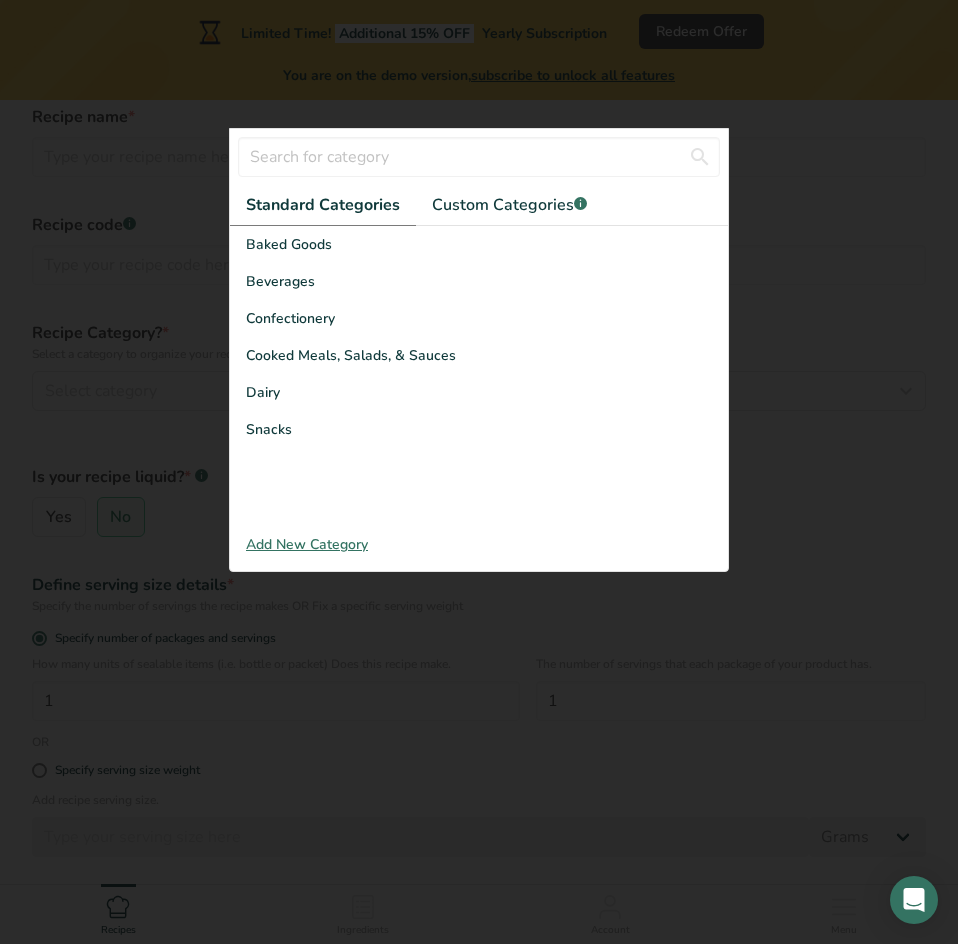 click at bounding box center (479, 472) 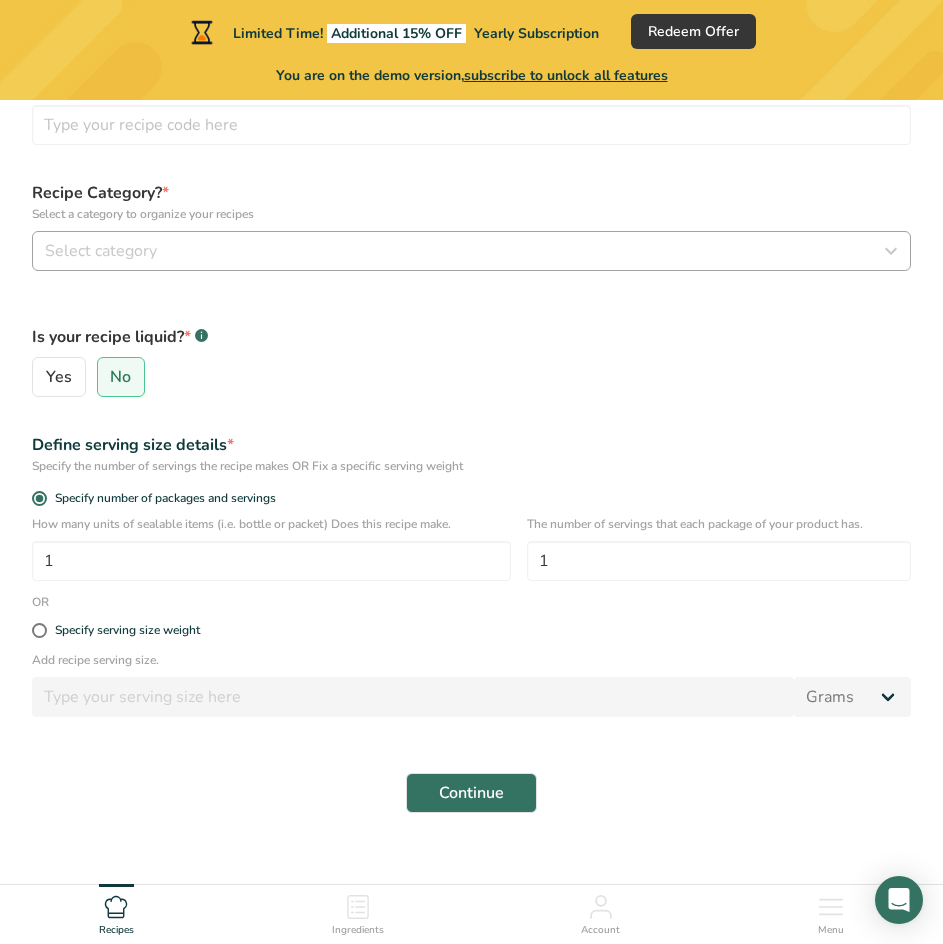 scroll, scrollTop: 265, scrollLeft: 0, axis: vertical 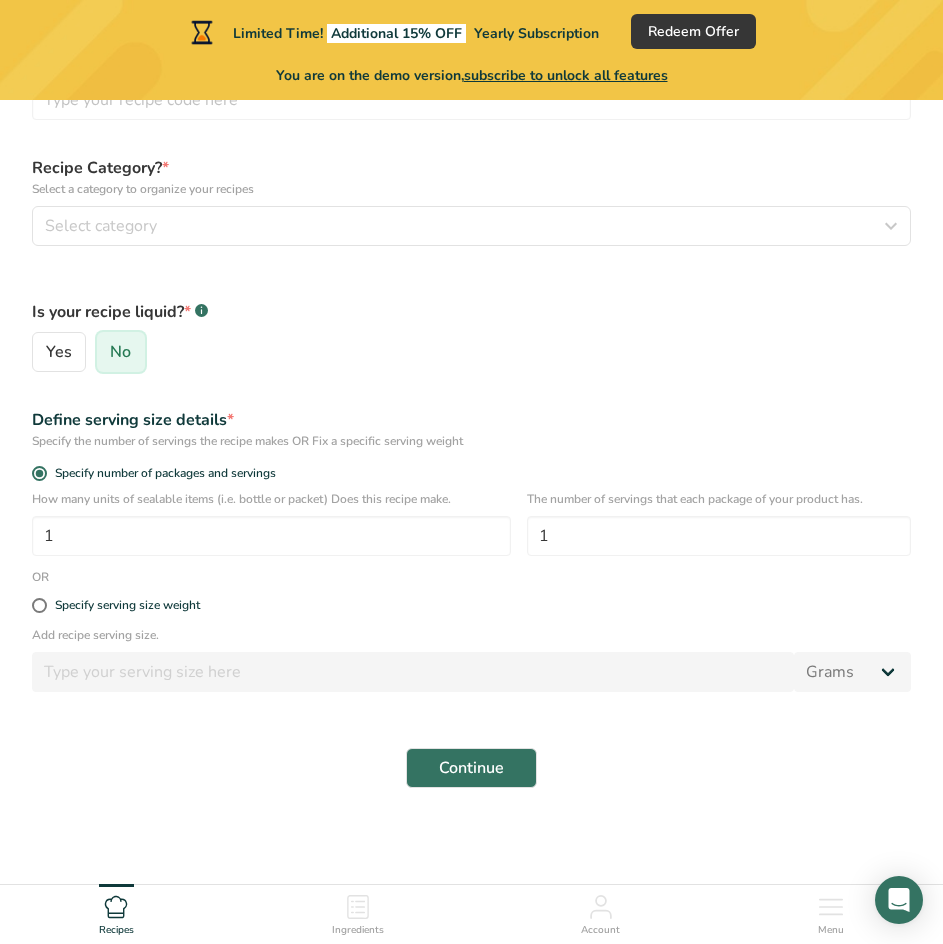 click on "No" at bounding box center (104, 352) 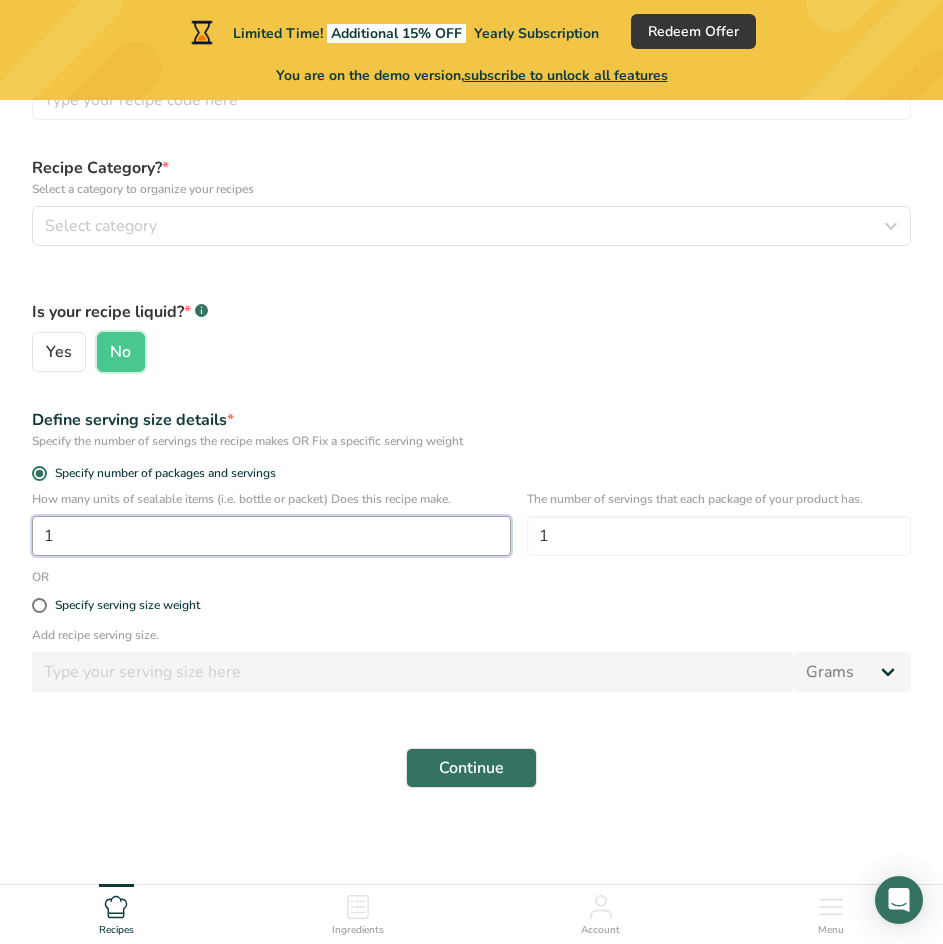 click on "1" at bounding box center (271, 536) 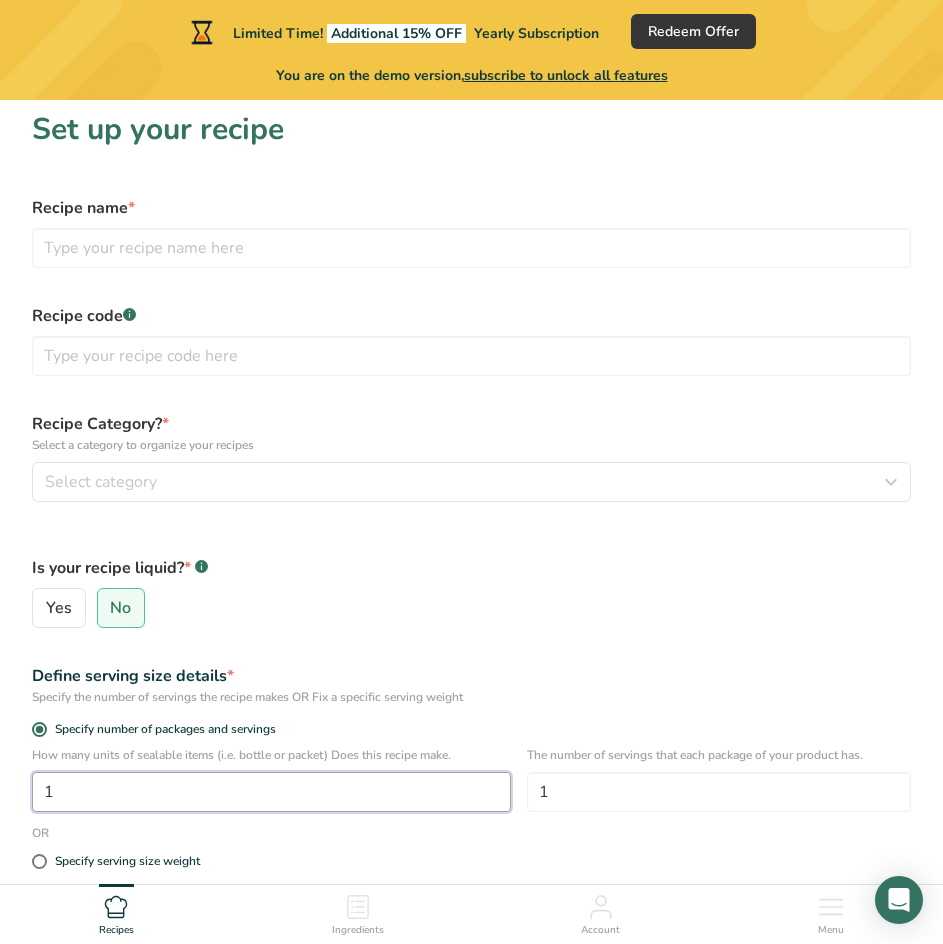 scroll, scrollTop: 0, scrollLeft: 0, axis: both 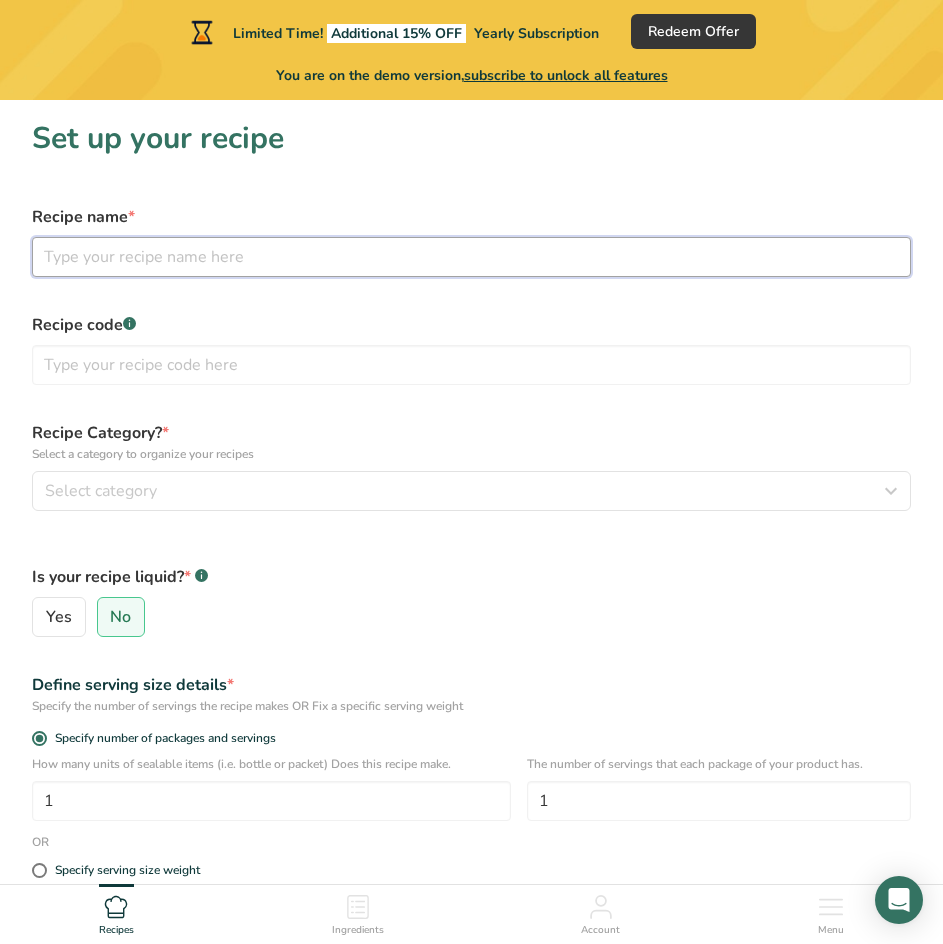 click at bounding box center [471, 257] 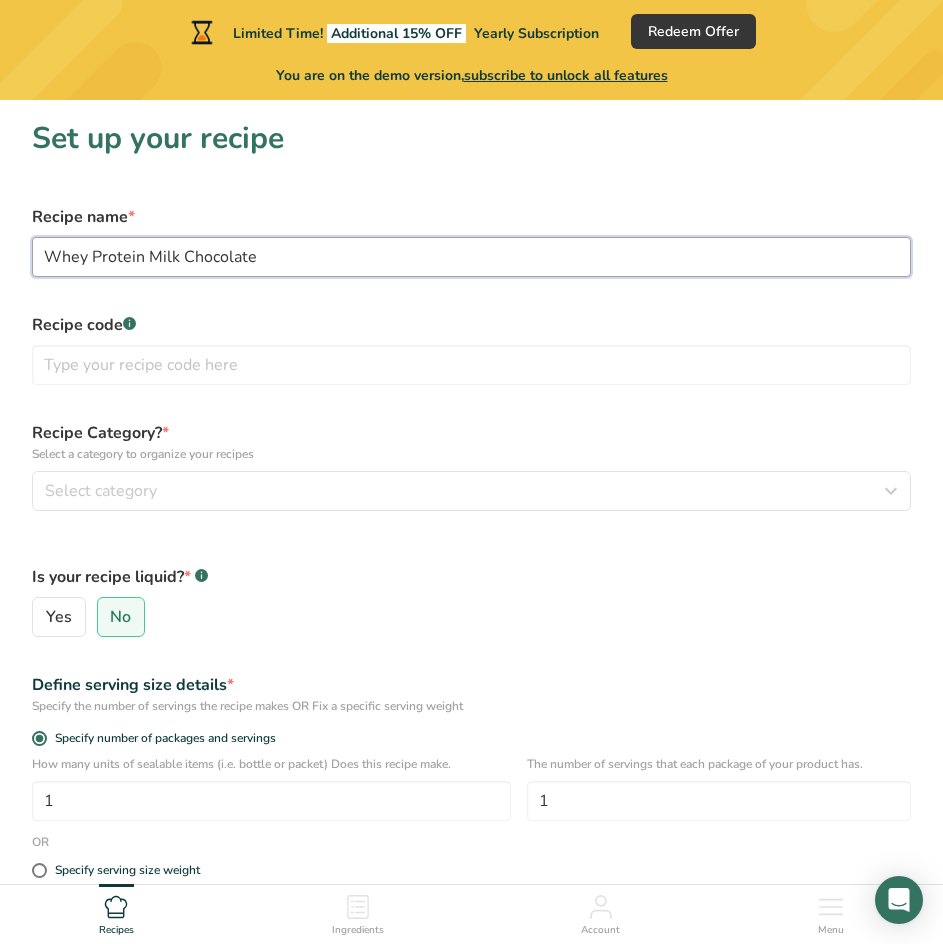 type on "Whey Protein Milk Chocolate" 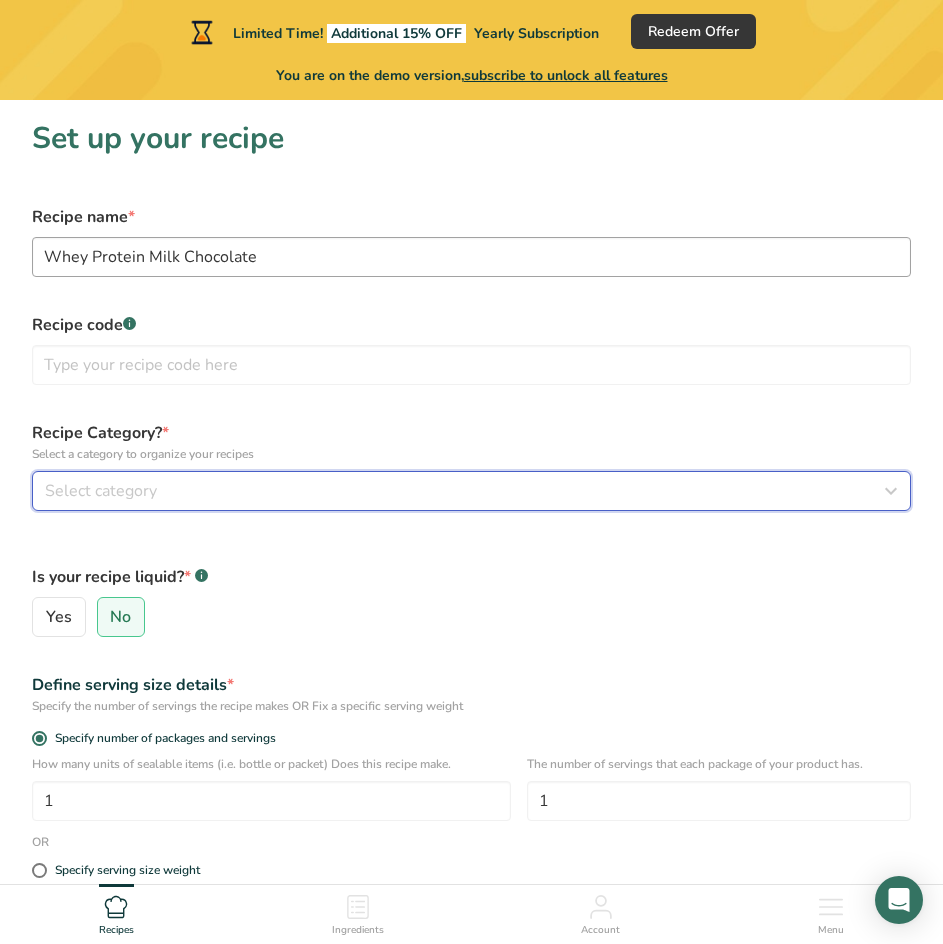 type 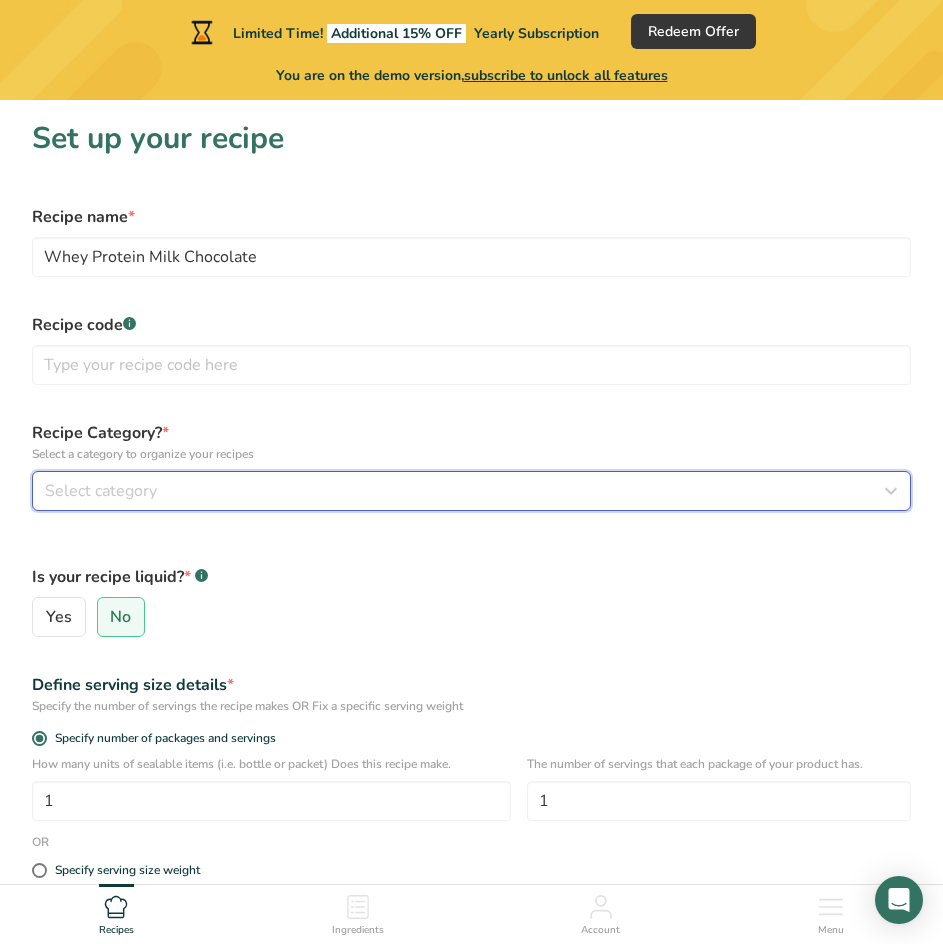 click on "Select category" at bounding box center (471, 491) 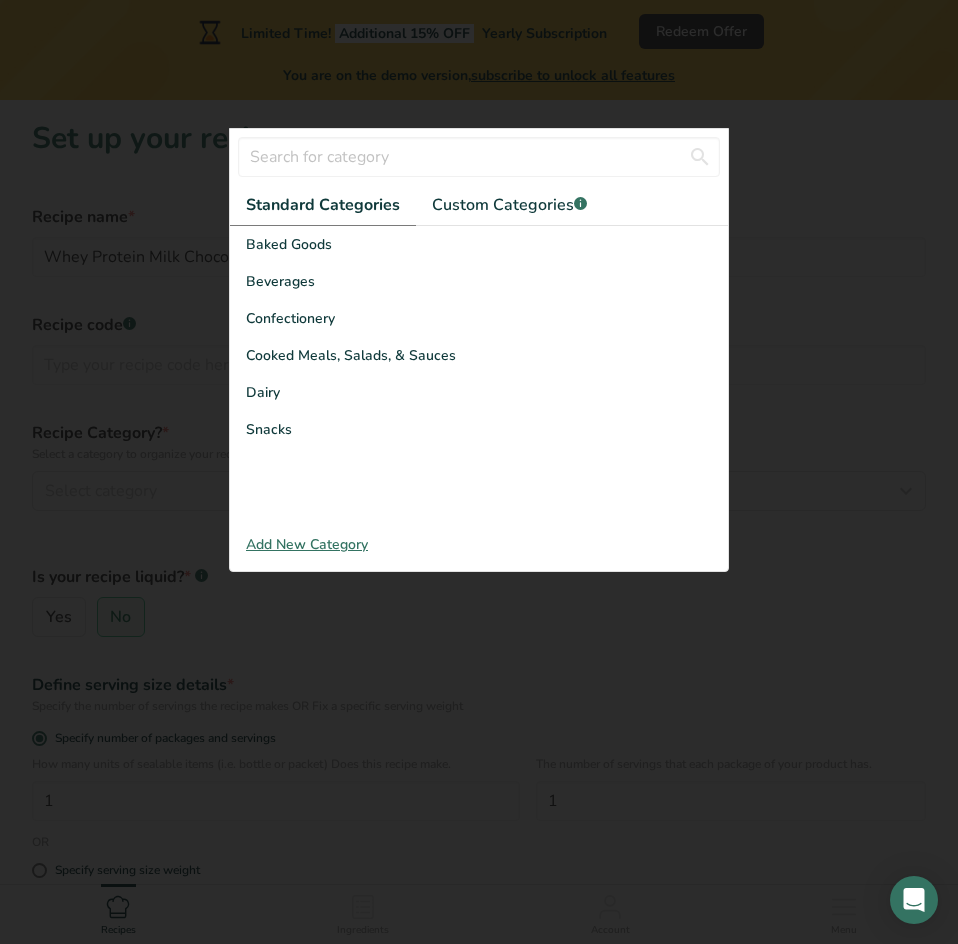 click on "Add New Category" at bounding box center (479, 544) 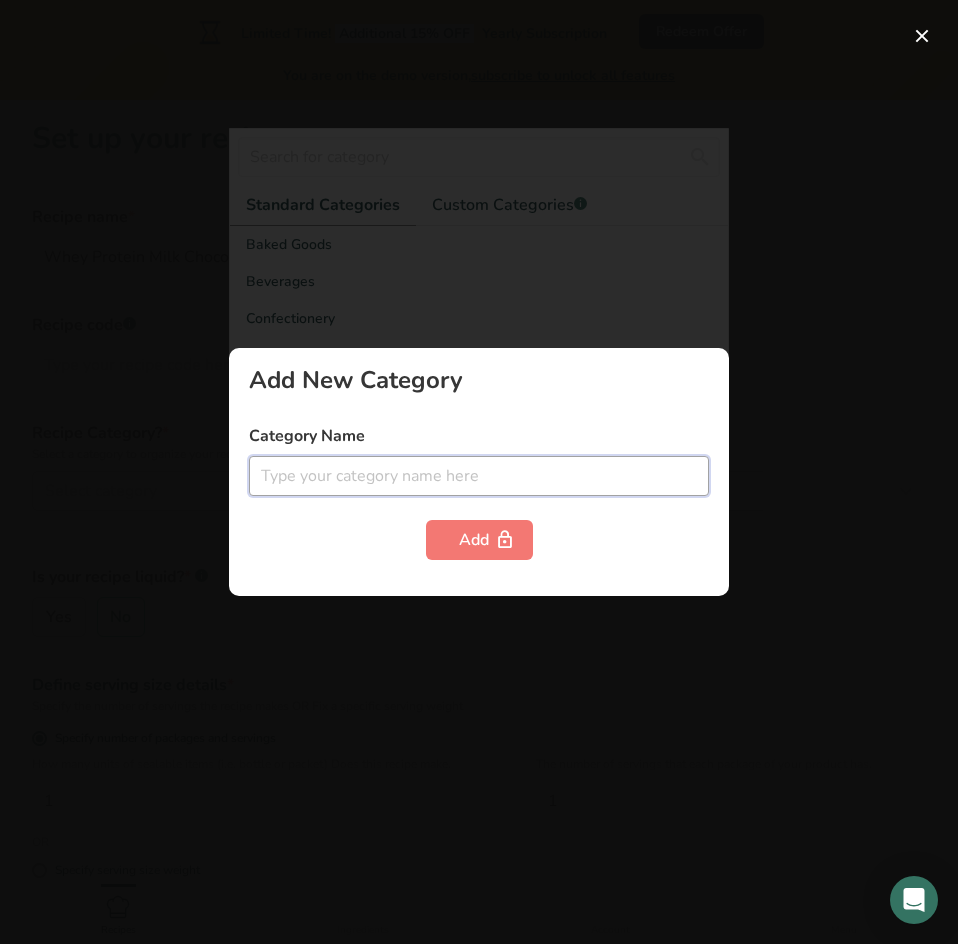 click at bounding box center (479, 476) 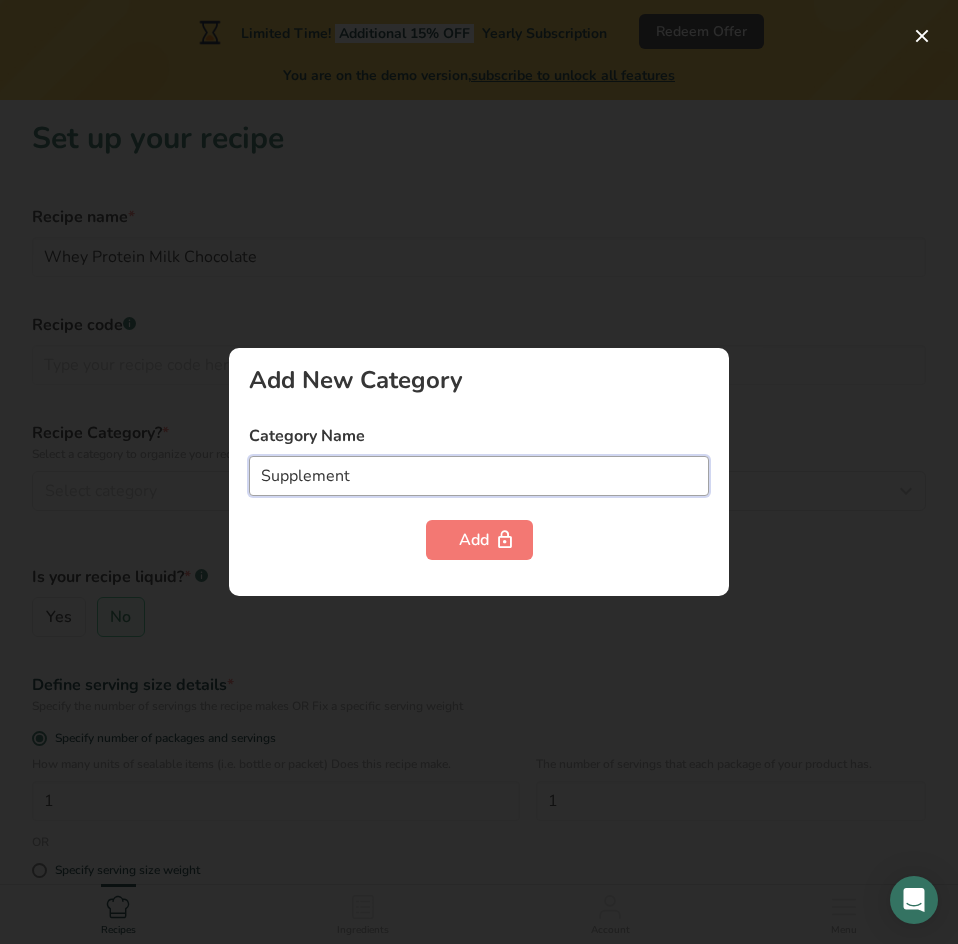 type on "Supplement" 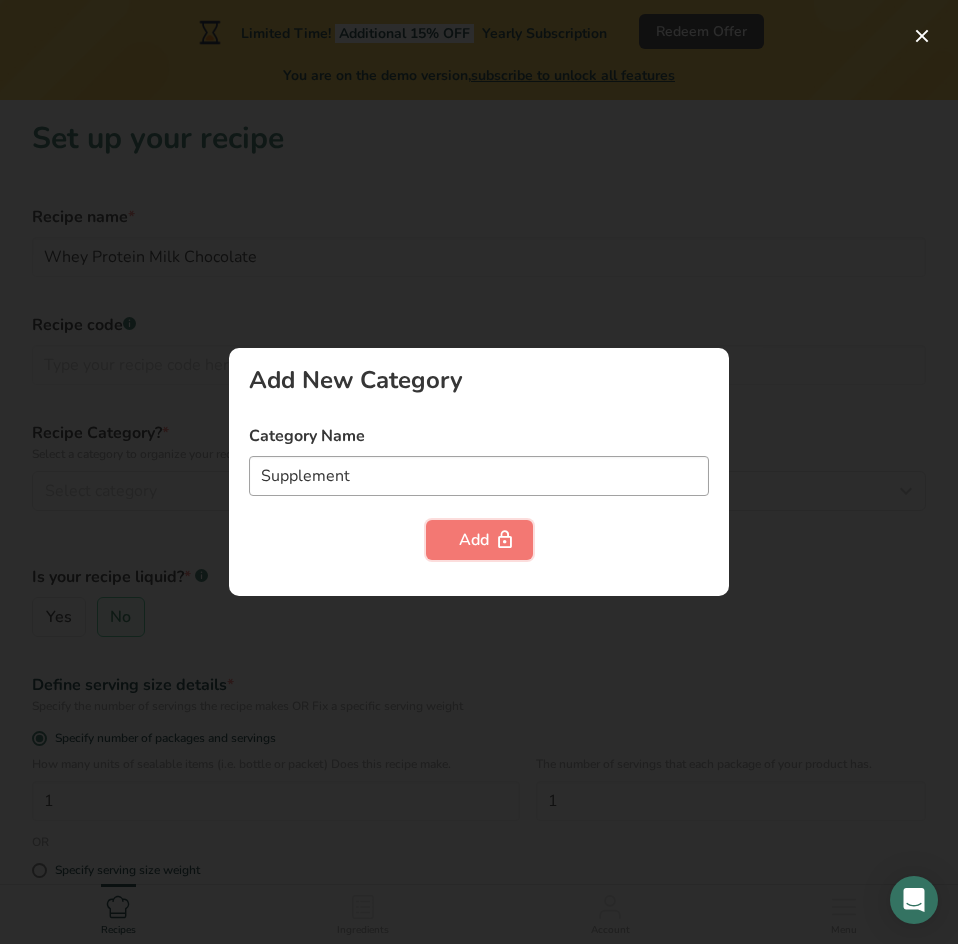 type 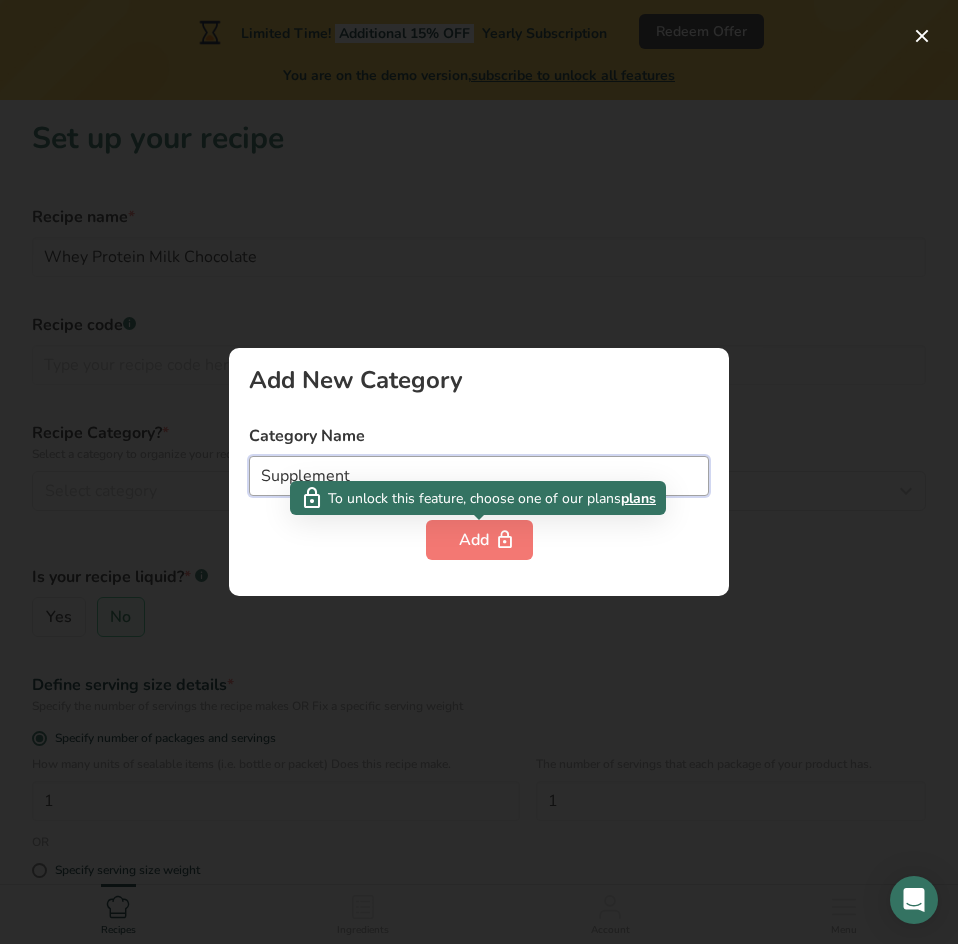 click on "Supplement" at bounding box center (479, 476) 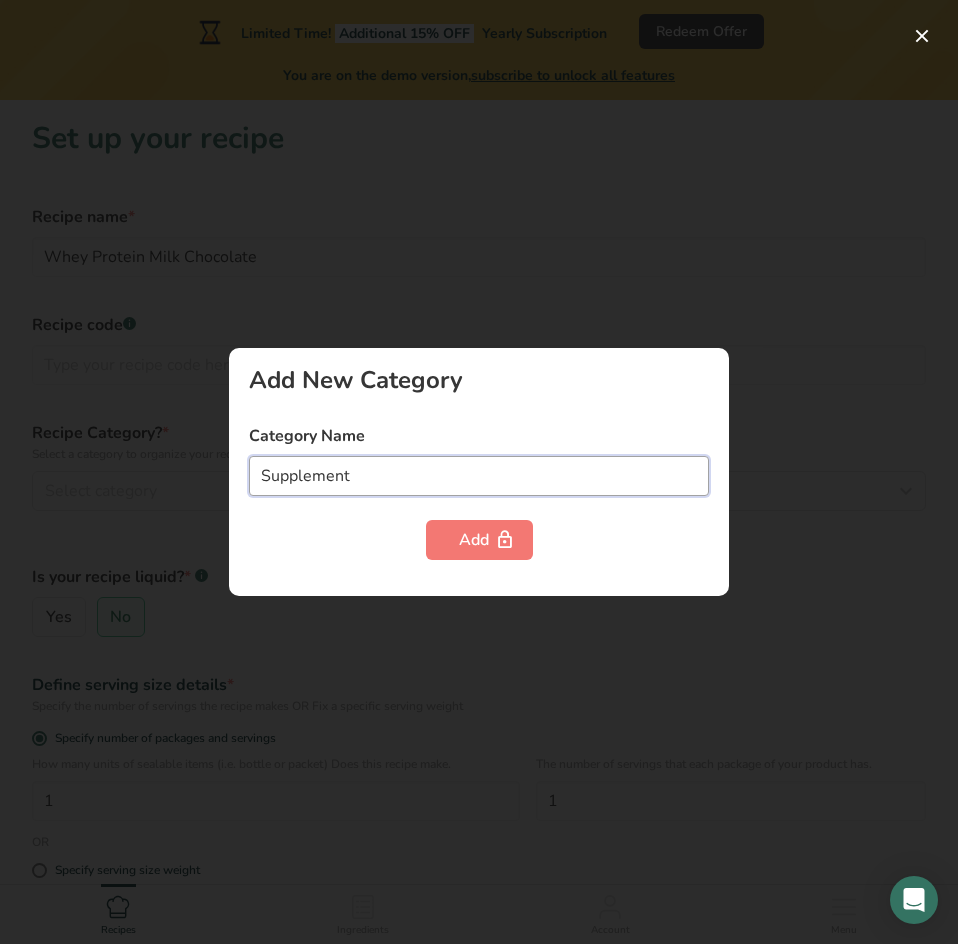 drag, startPoint x: 398, startPoint y: 463, endPoint x: 123, endPoint y: 453, distance: 275.18176 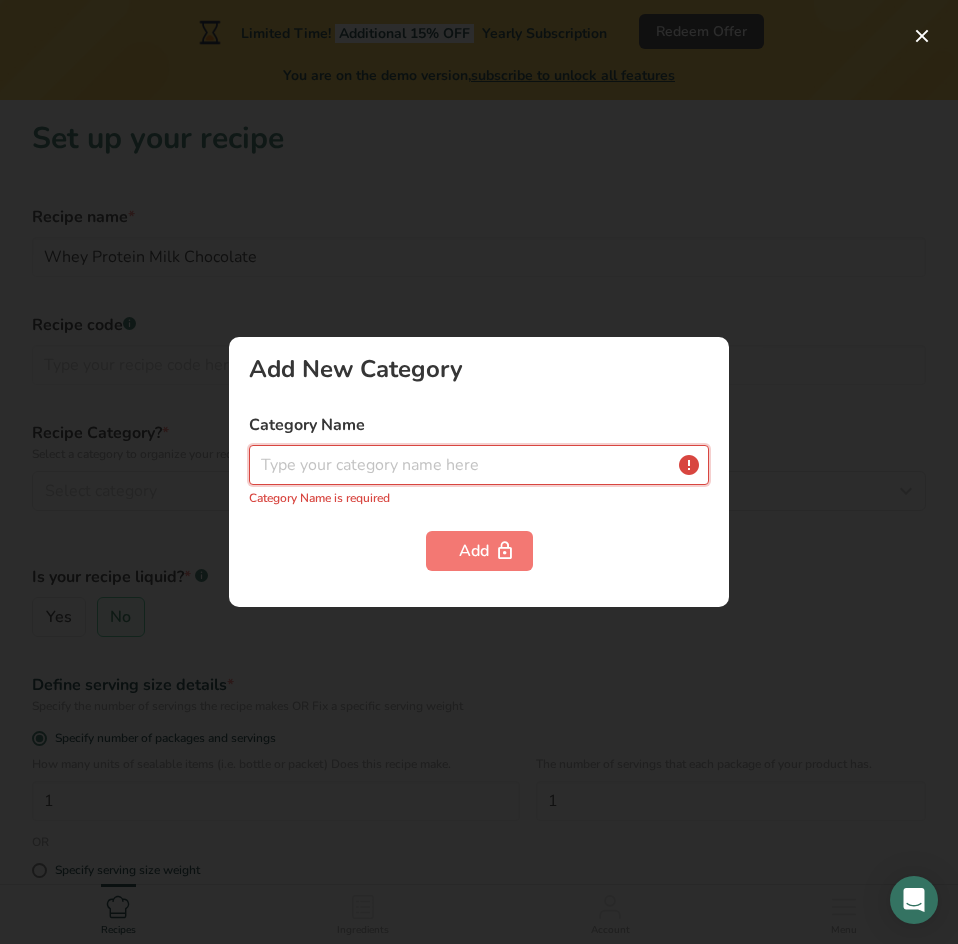 type 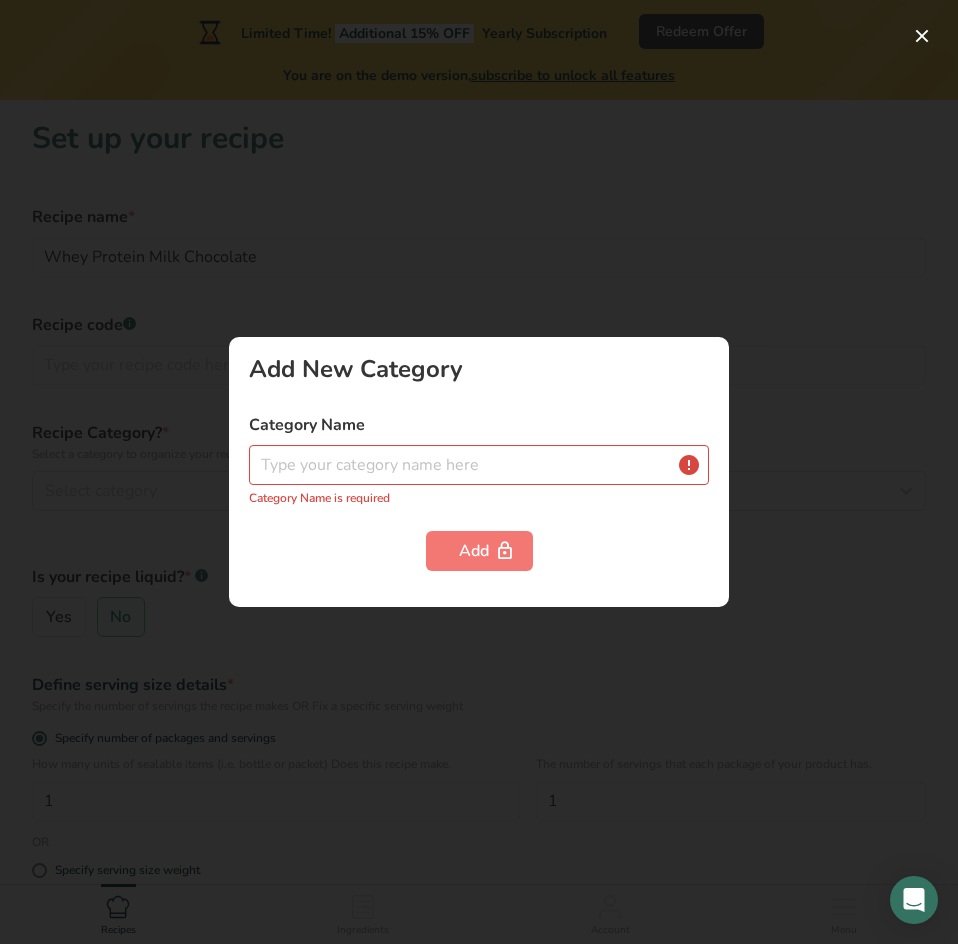 click at bounding box center (479, 472) 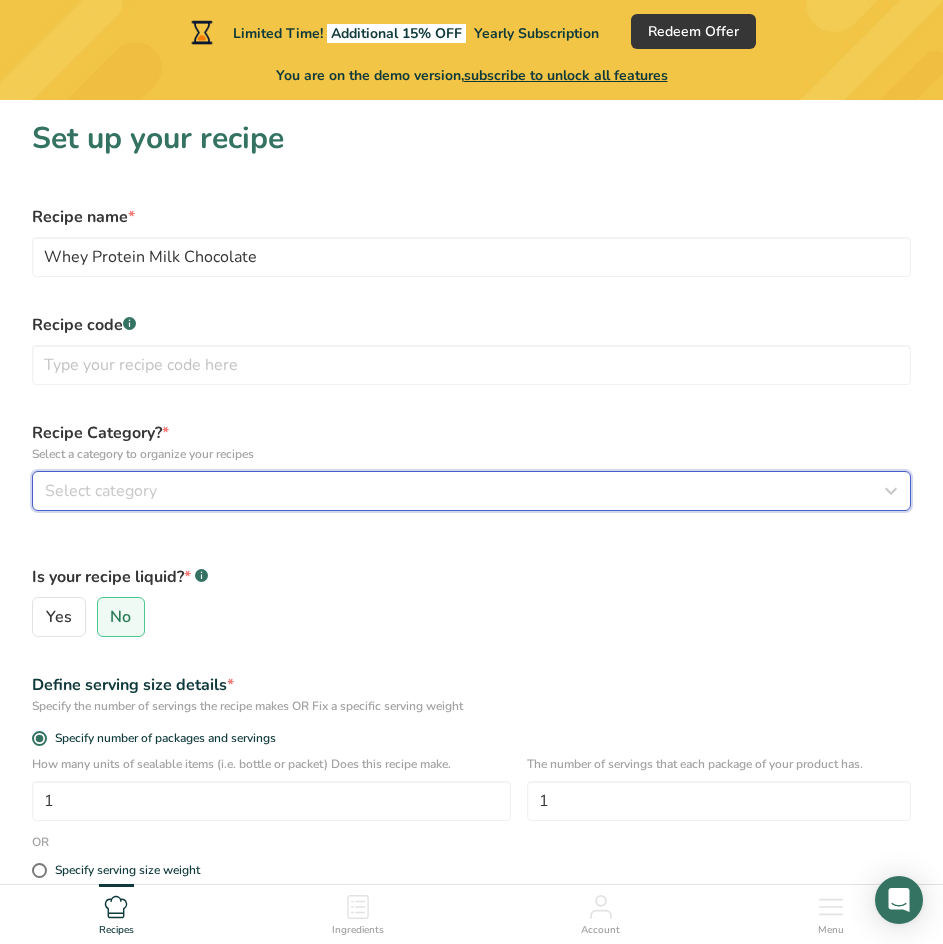 click on "Select category" at bounding box center (101, 491) 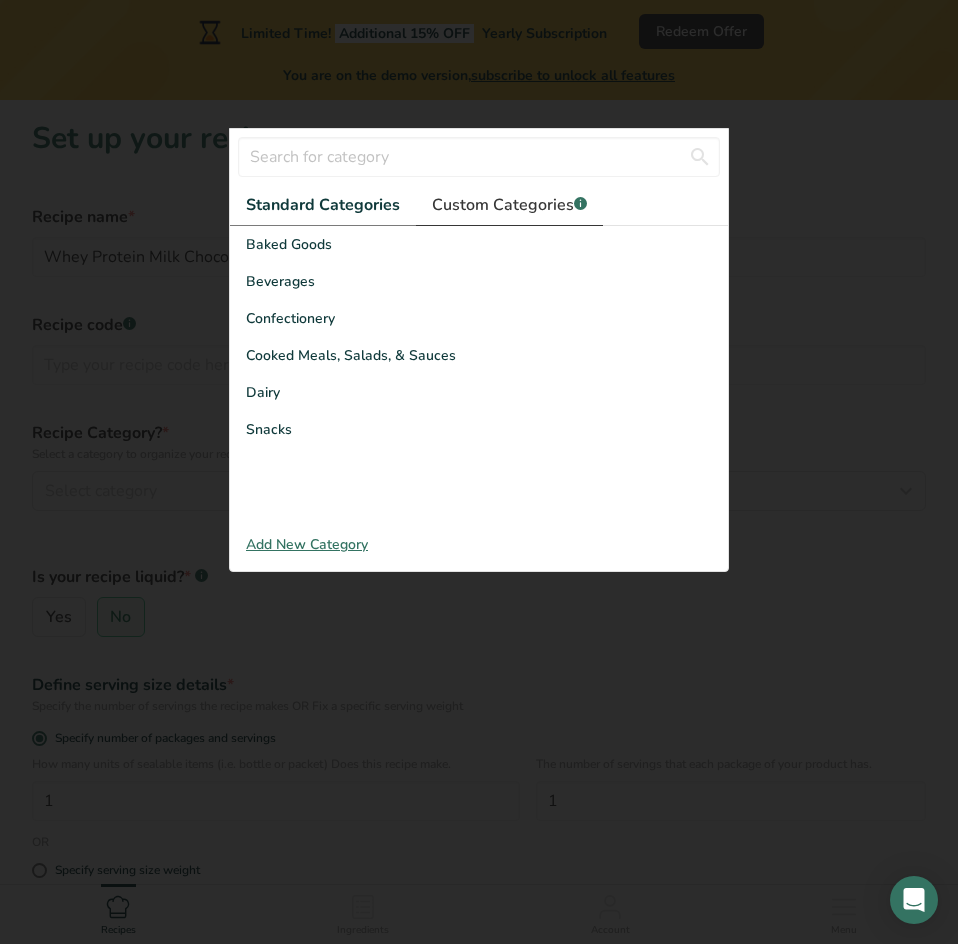 click on "Custom Categories
.a-a{fill:#347362;}.b-a{fill:#fff;}" at bounding box center [509, 205] 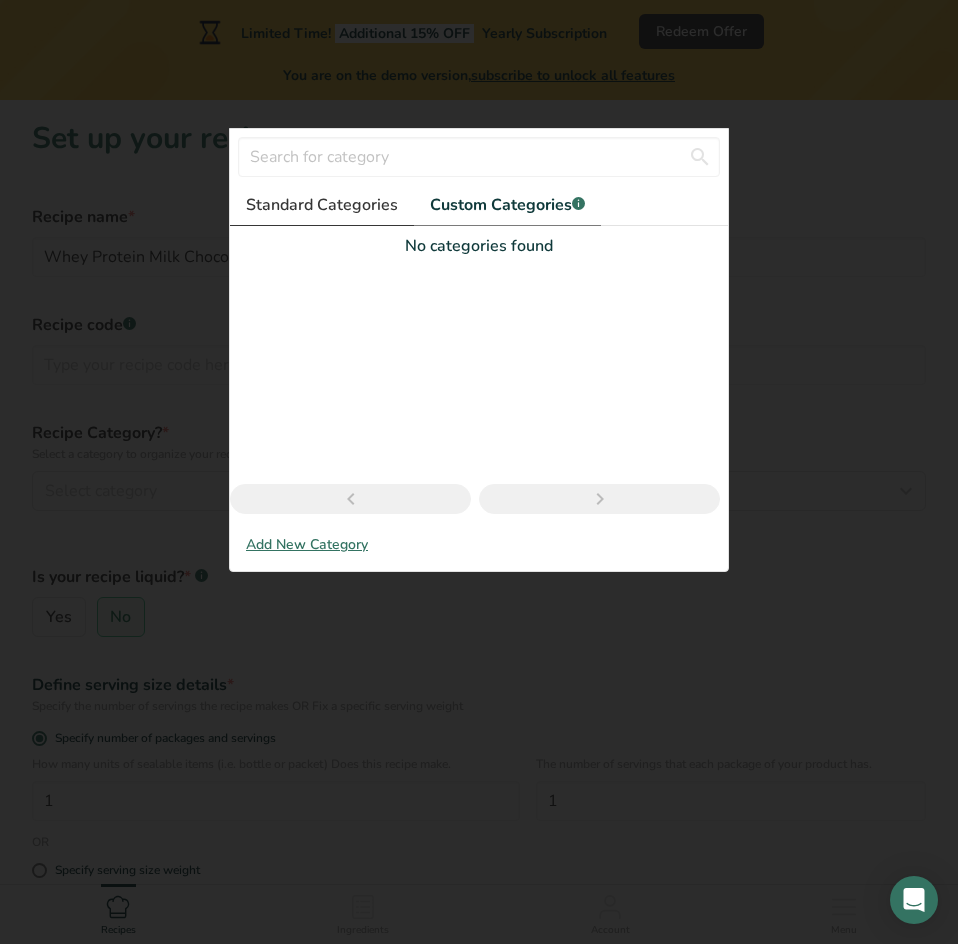 click on "Standard Categories" at bounding box center (322, 205) 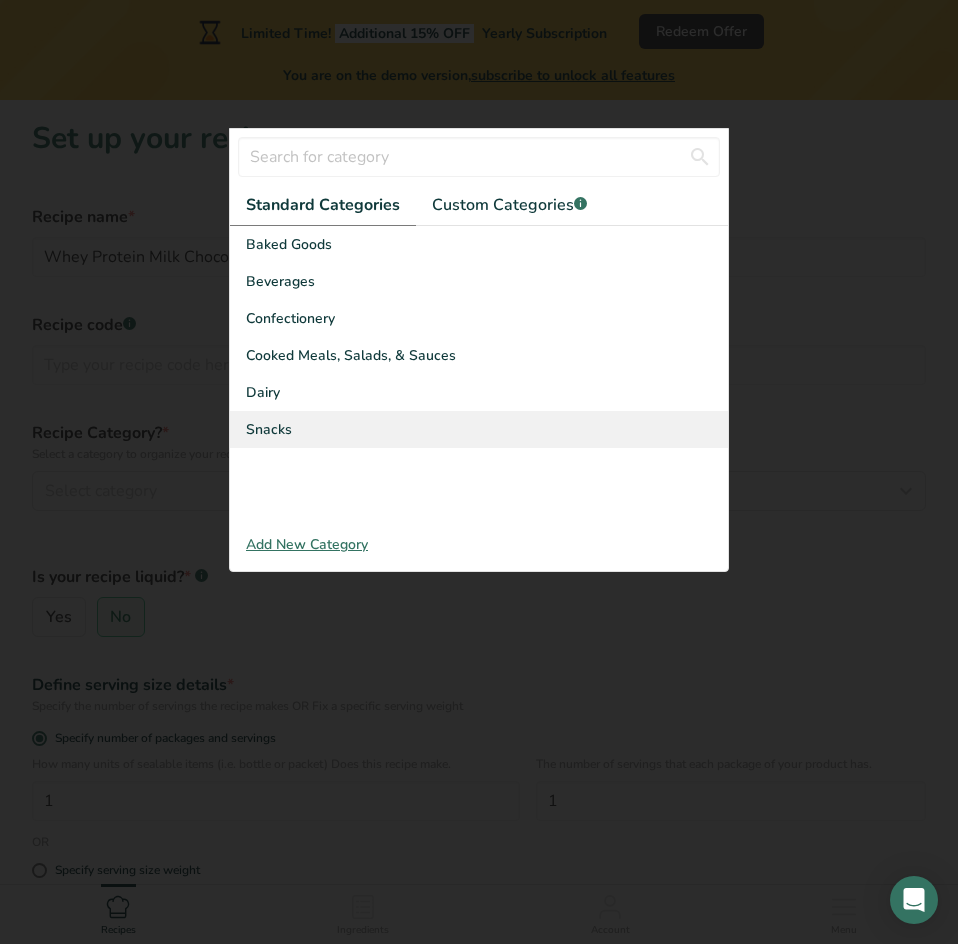 click on "Snacks" at bounding box center (479, 429) 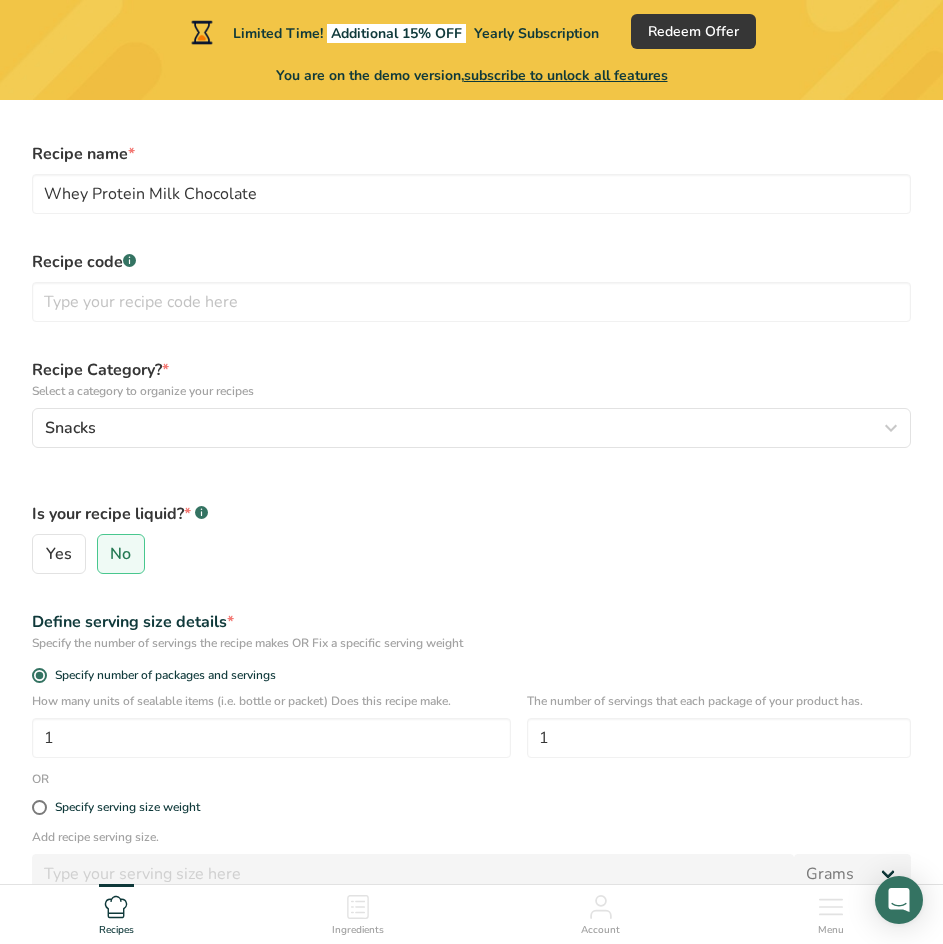 scroll, scrollTop: 289, scrollLeft: 0, axis: vertical 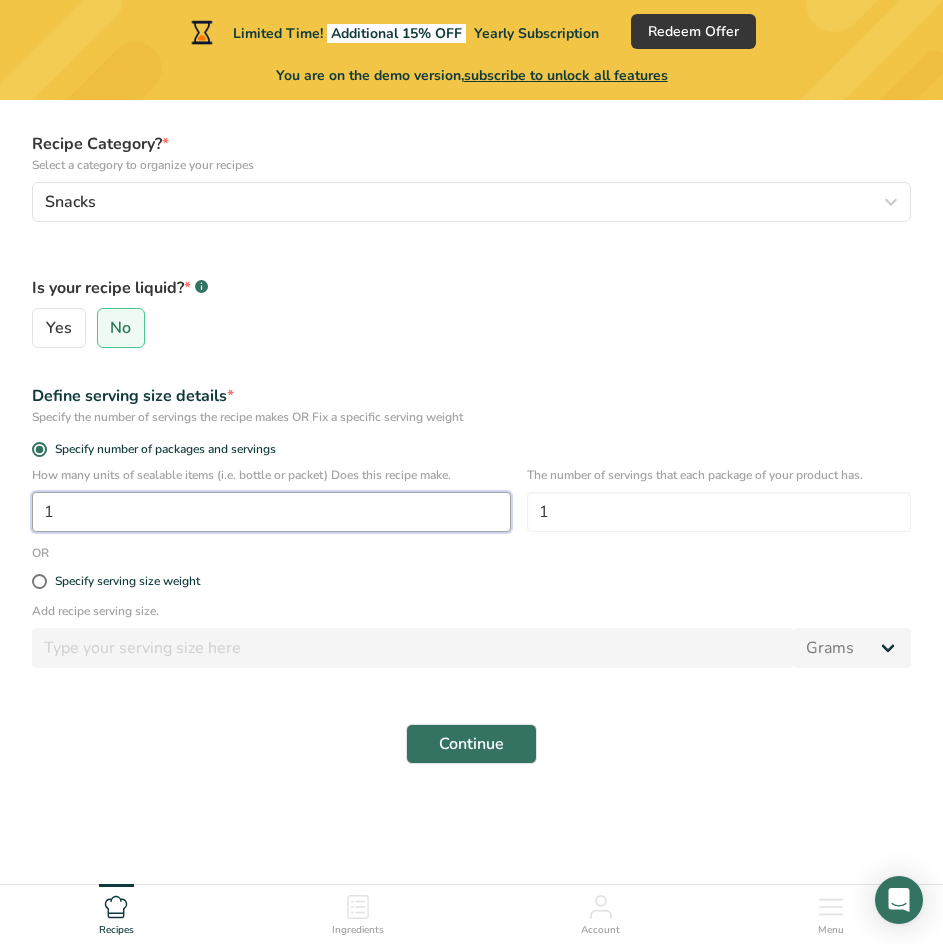 click on "1" at bounding box center (271, 512) 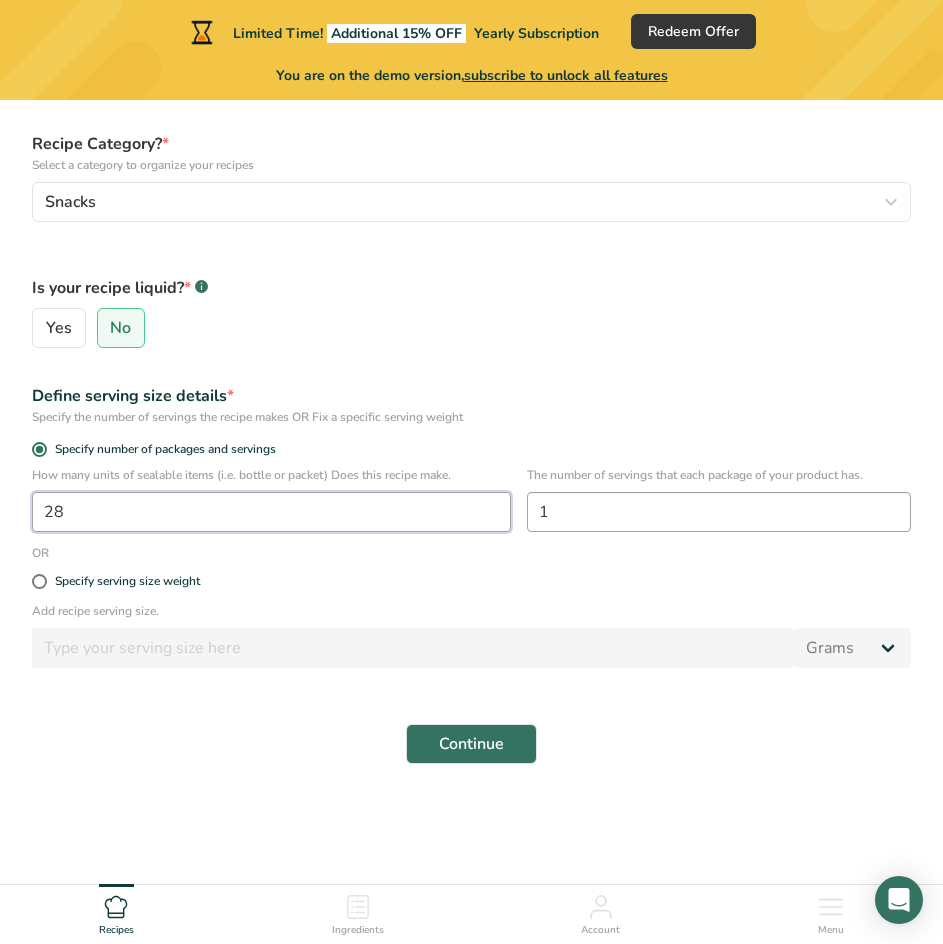 type on "28" 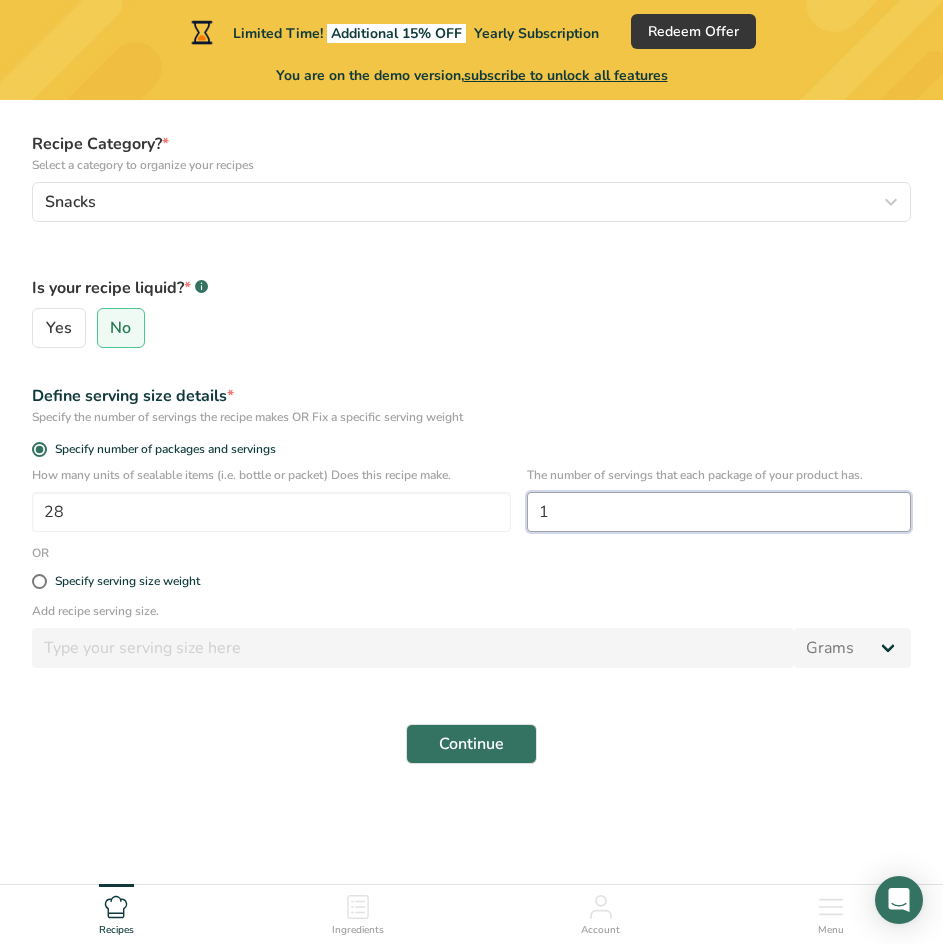 click on "1" at bounding box center [719, 512] 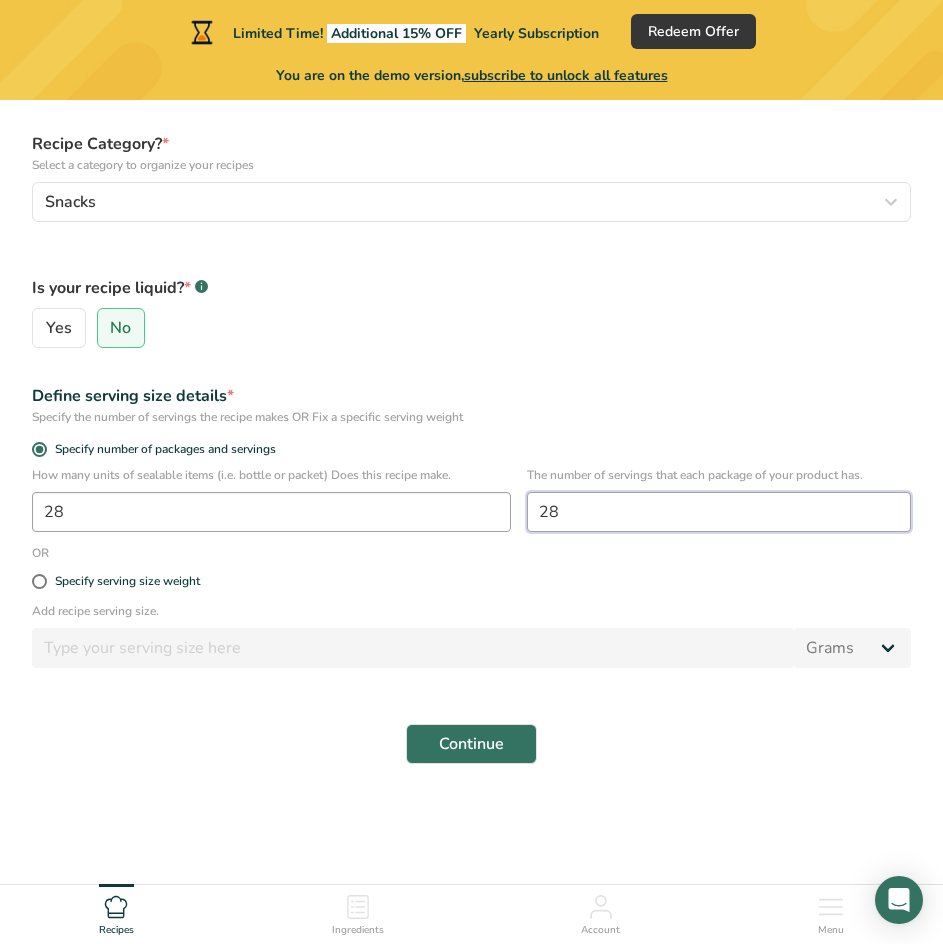 type on "28" 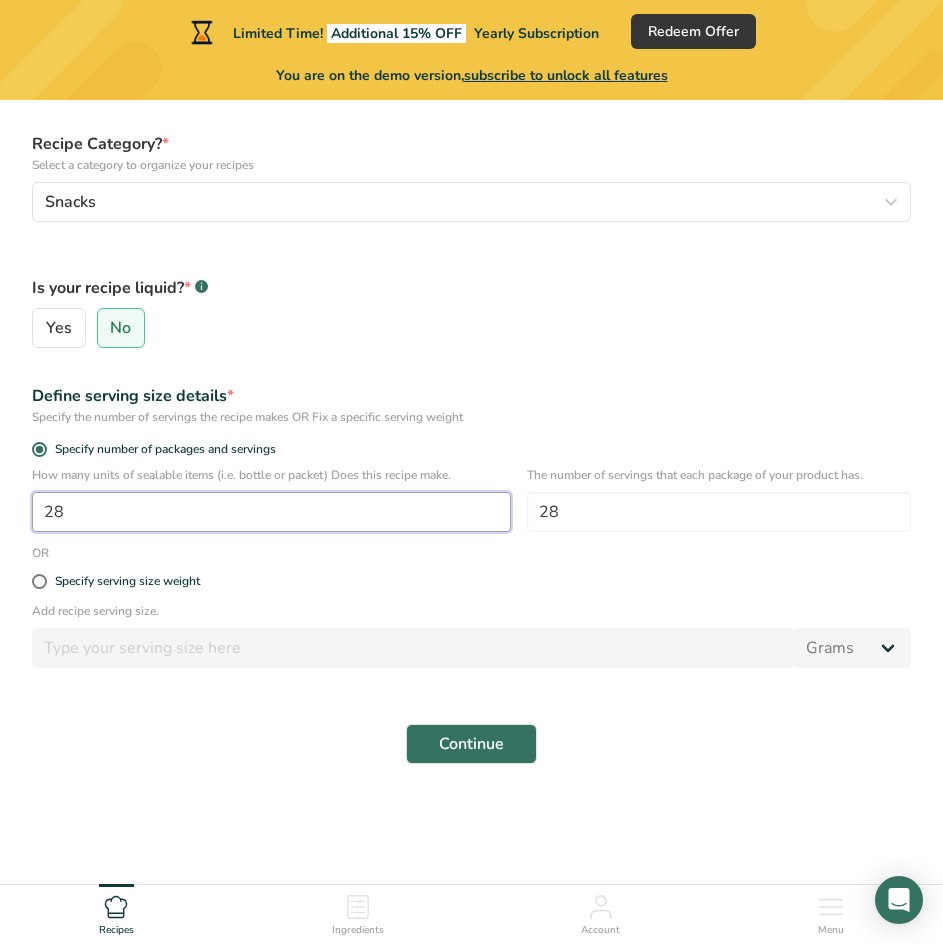 click on "28" at bounding box center (271, 512) 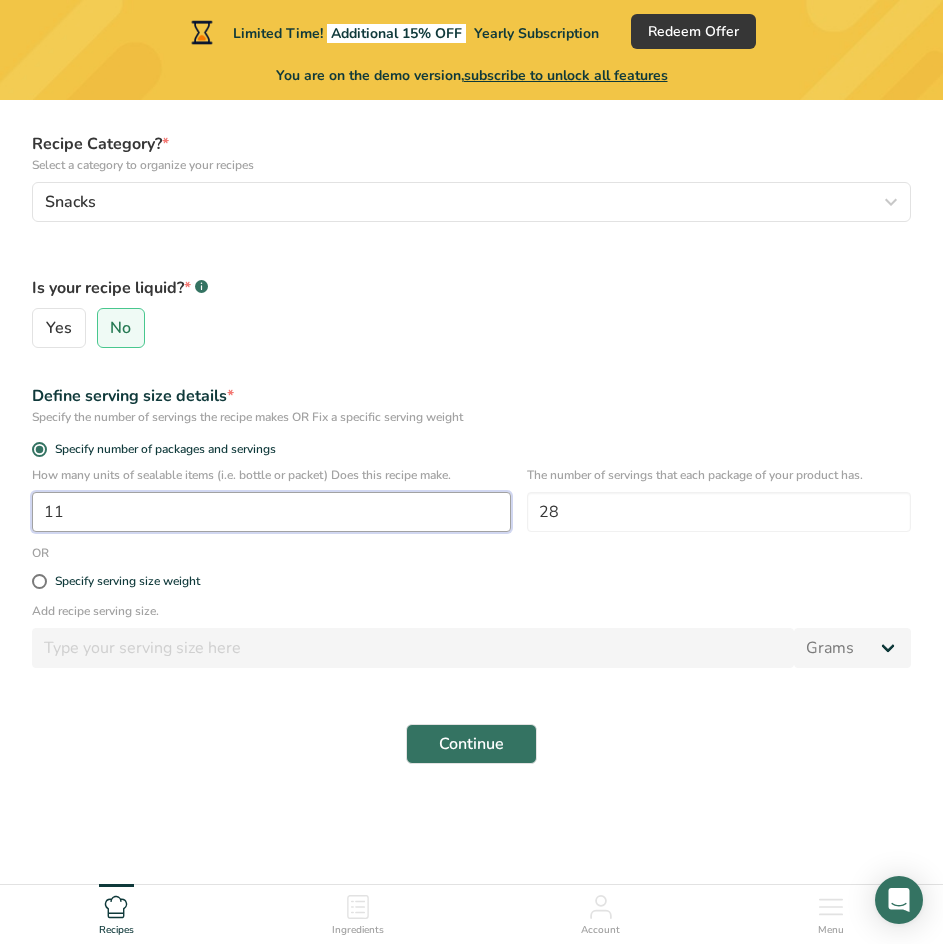 type on "11" 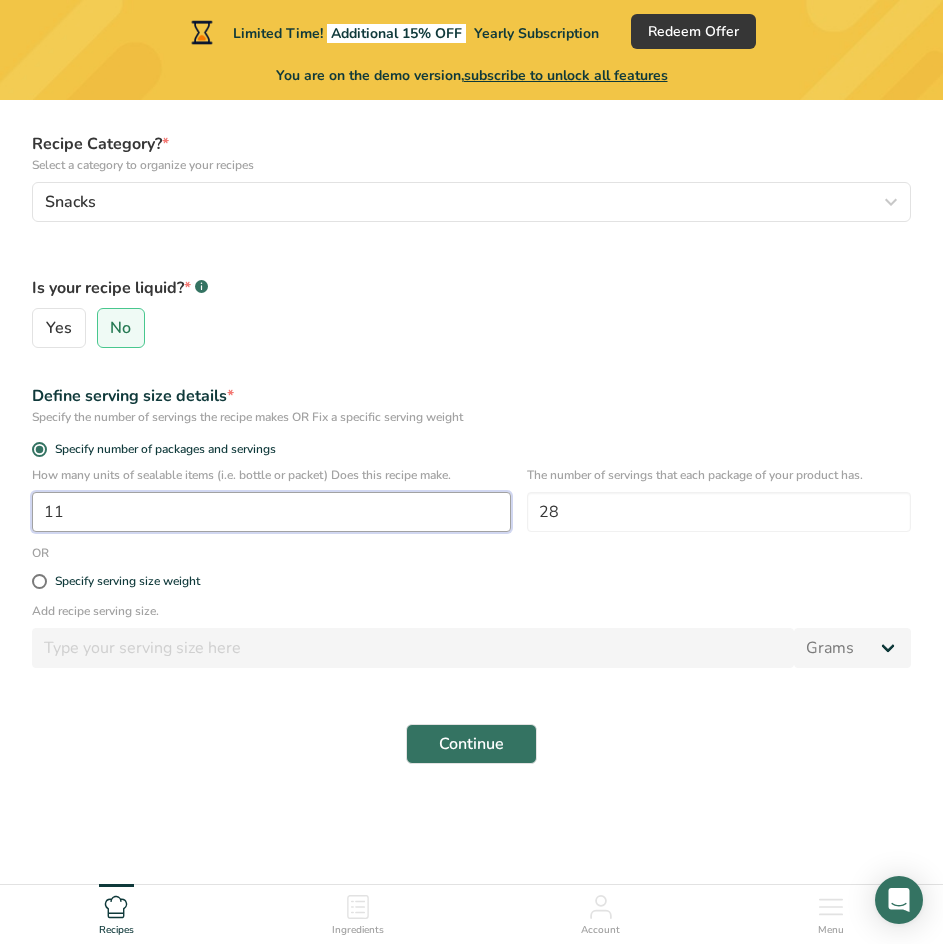 click on "Continue" at bounding box center (471, 744) 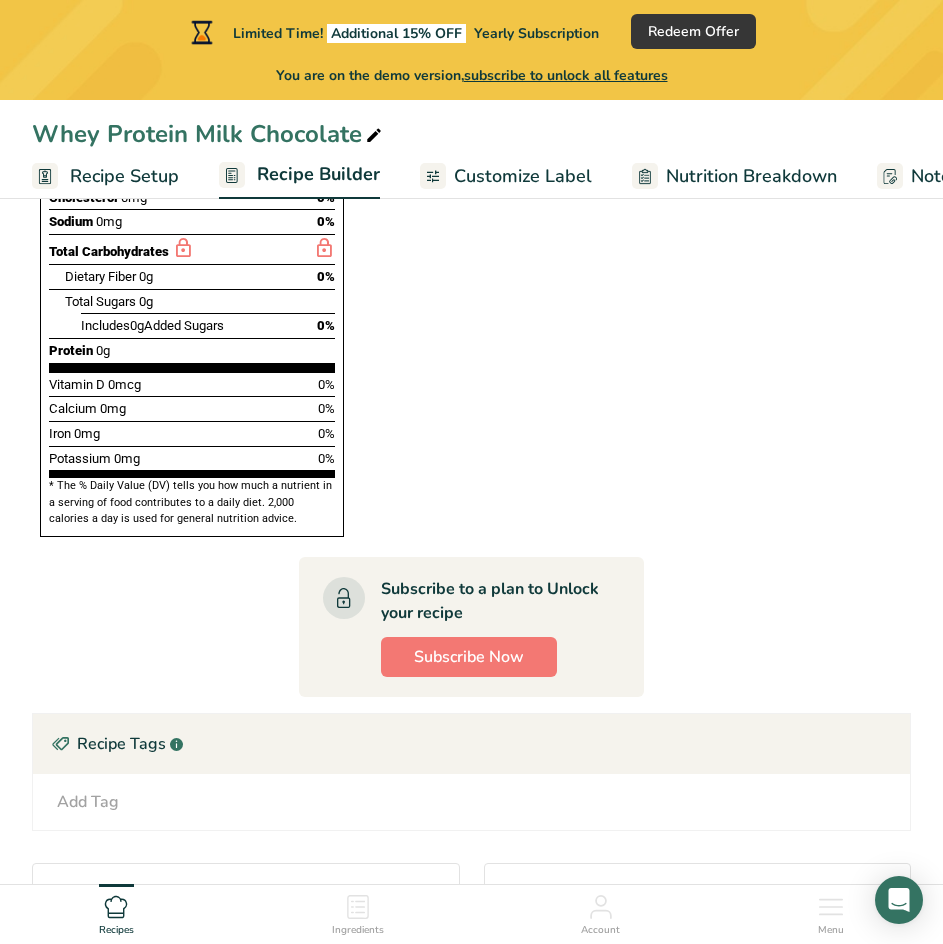 scroll, scrollTop: 800, scrollLeft: 0, axis: vertical 